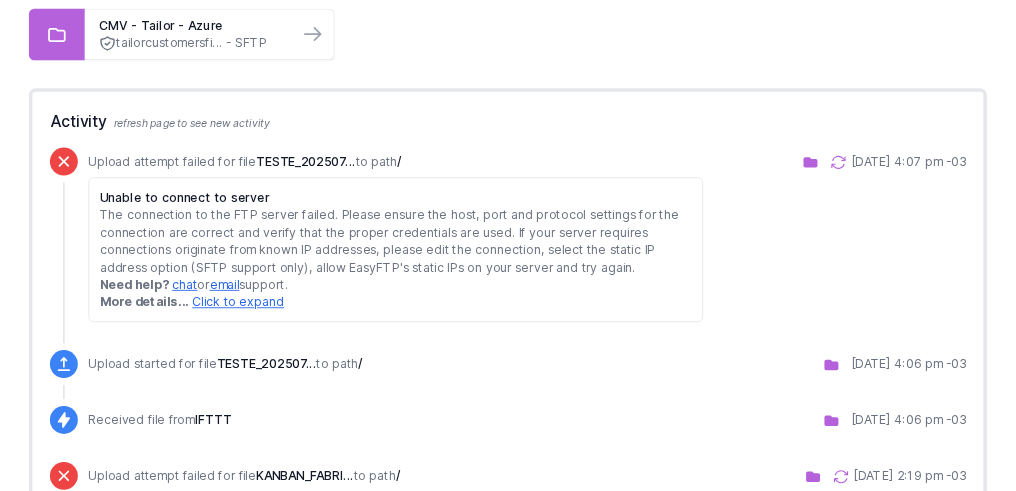 scroll, scrollTop: 300, scrollLeft: 0, axis: vertical 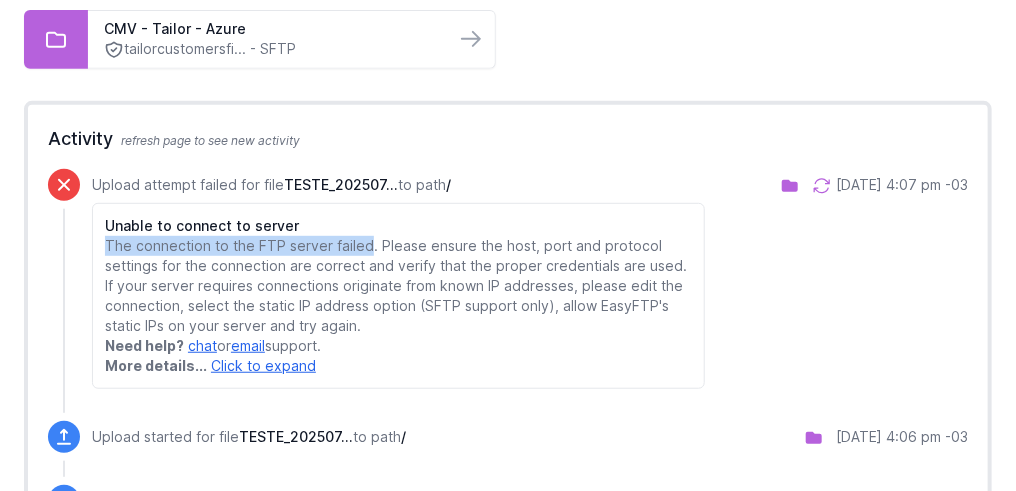 drag, startPoint x: 373, startPoint y: 245, endPoint x: 110, endPoint y: 248, distance: 263.01712 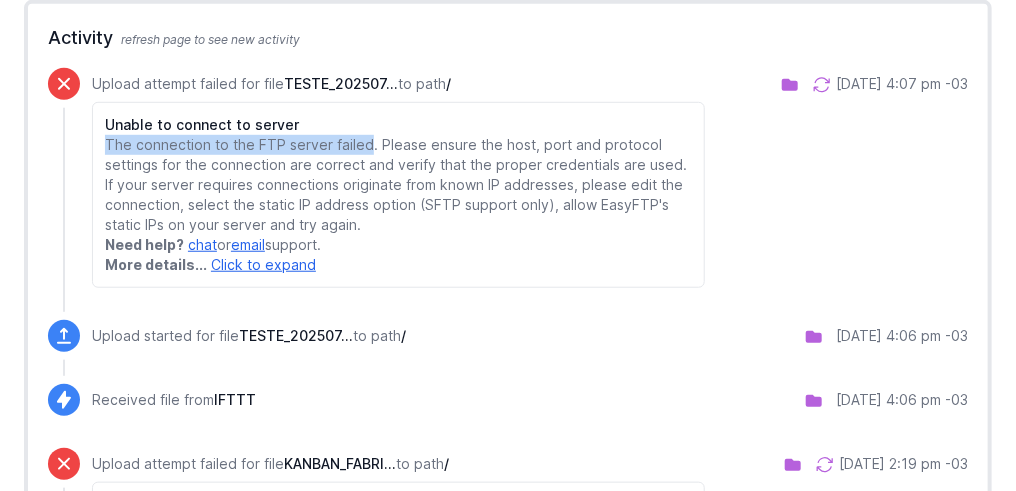 scroll, scrollTop: 400, scrollLeft: 0, axis: vertical 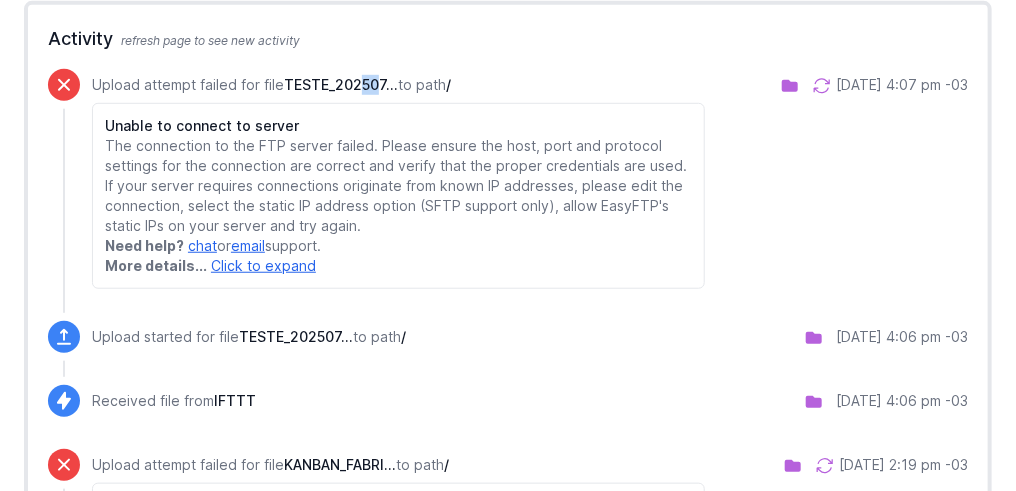 drag, startPoint x: 371, startPoint y: 83, endPoint x: 386, endPoint y: 87, distance: 15.524175 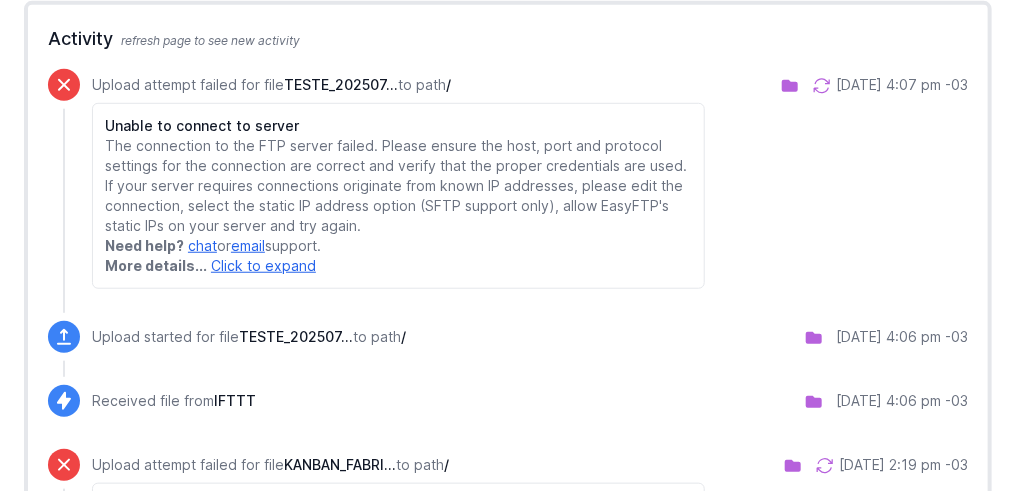click on "TESTE_202507..." at bounding box center (341, 84) 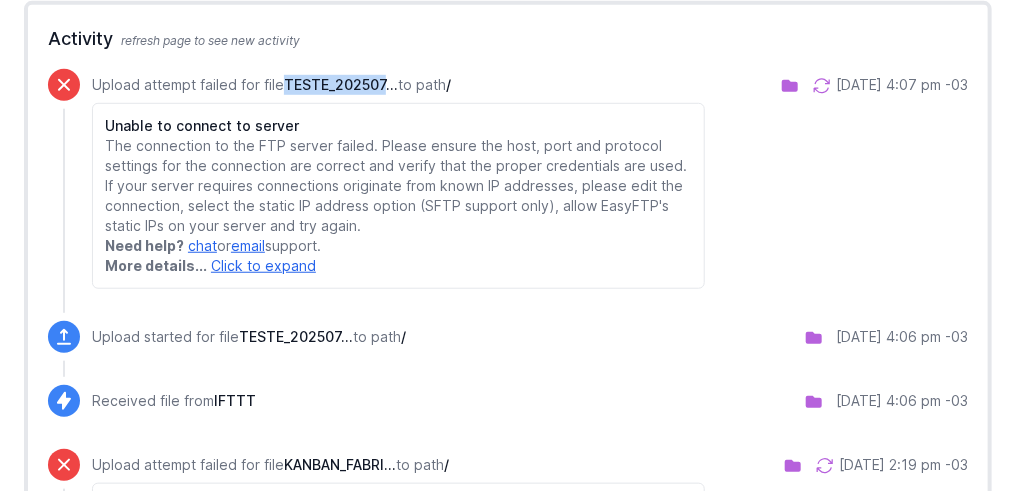 click on "TESTE_202507..." at bounding box center (341, 84) 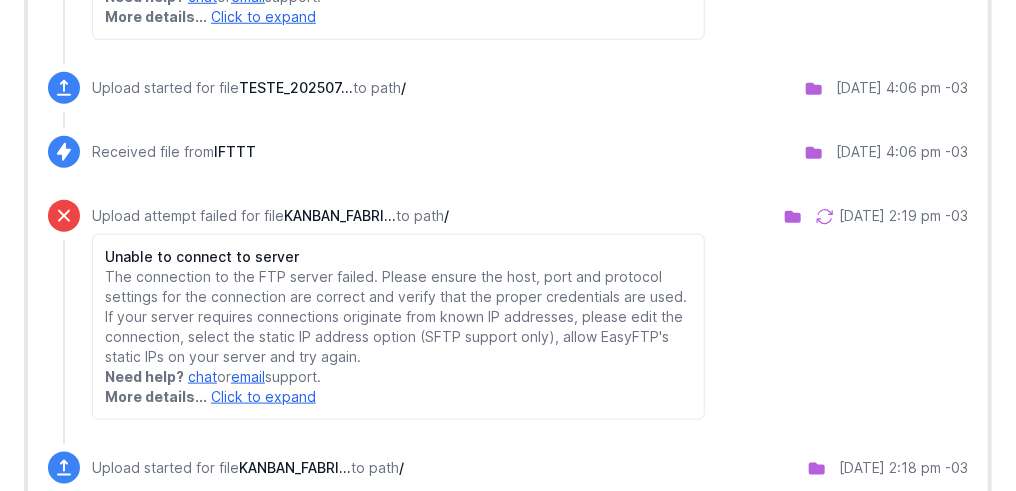 scroll, scrollTop: 650, scrollLeft: 0, axis: vertical 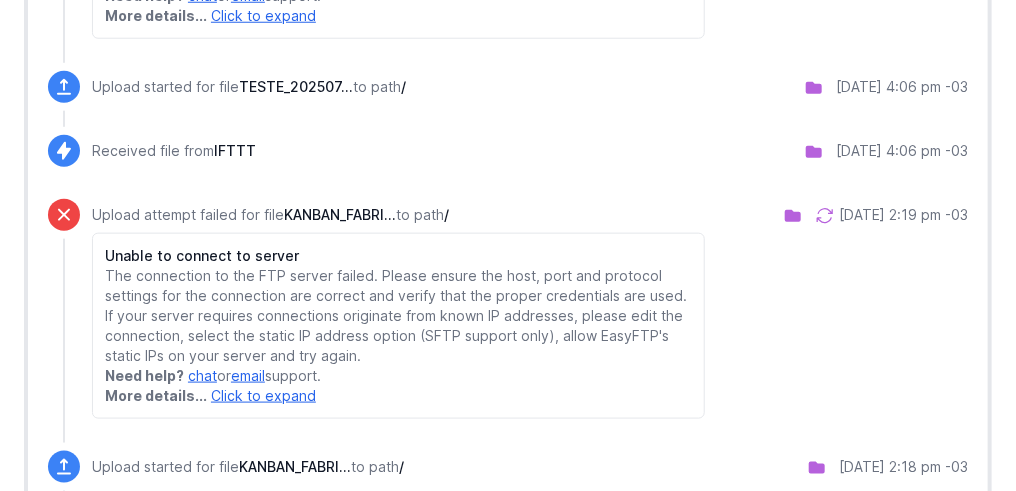 click on "KANBAN_FABRI..." at bounding box center [340, 214] 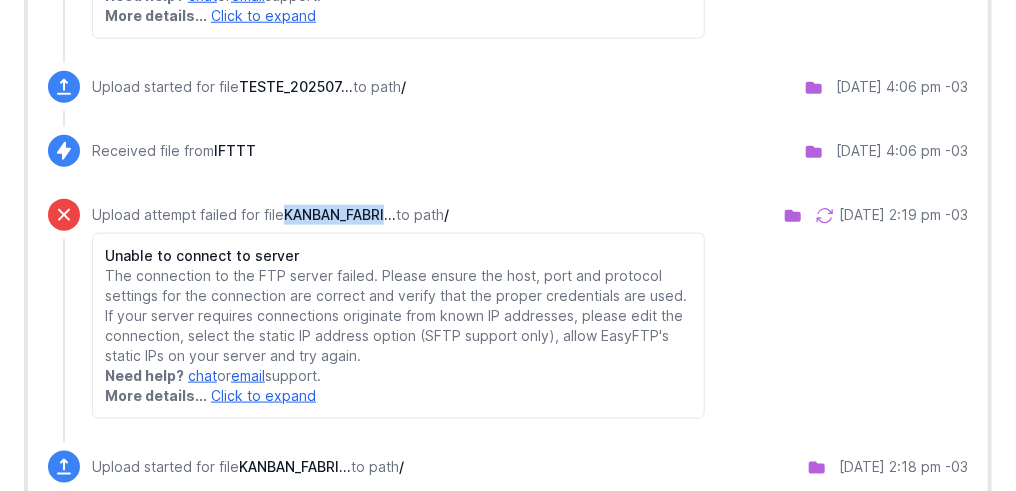 click on "KANBAN_FABRI..." at bounding box center (340, 214) 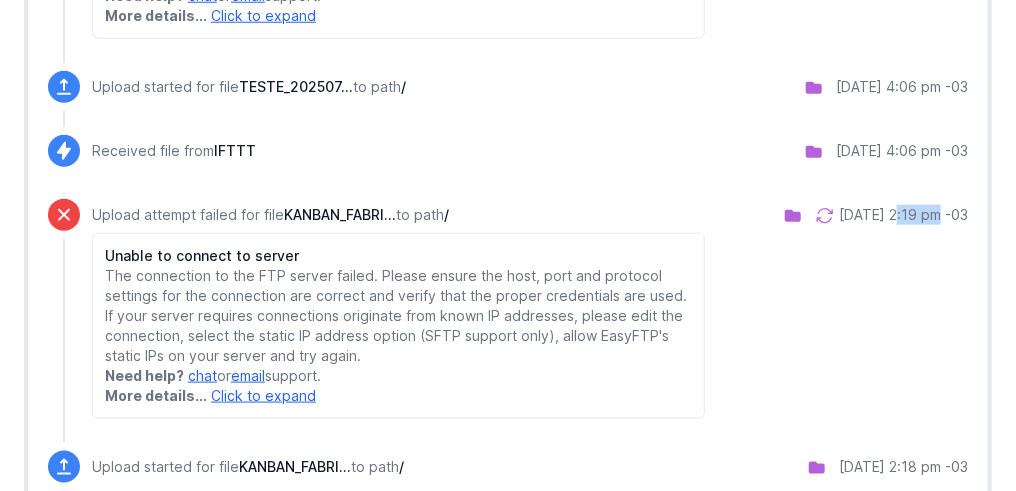 drag, startPoint x: 905, startPoint y: 214, endPoint x: 877, endPoint y: 214, distance: 28 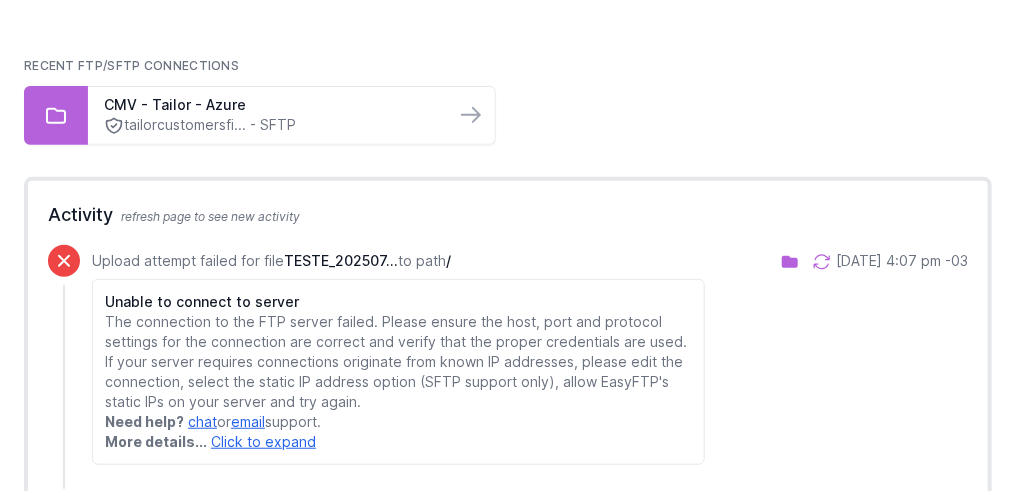 scroll, scrollTop: 150, scrollLeft: 0, axis: vertical 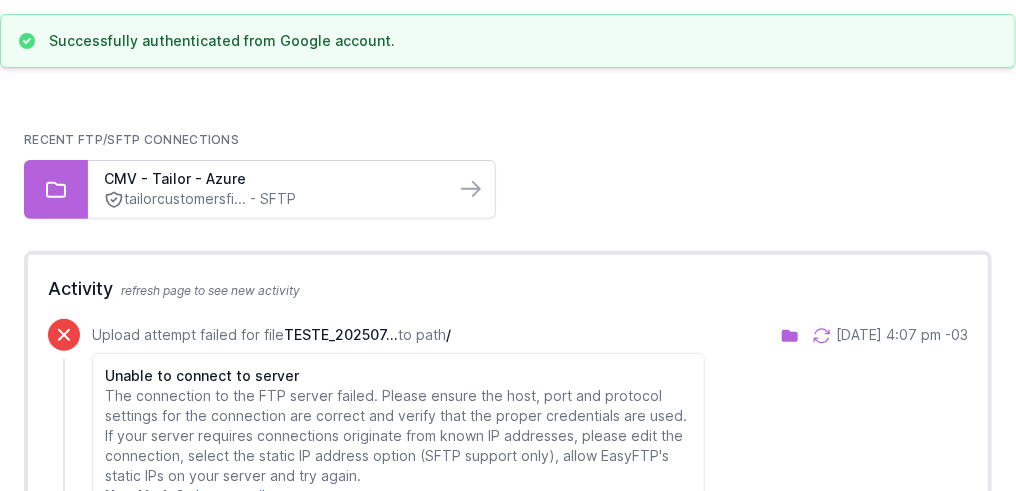 click on "tailorcustomersfi... -  SFTP" at bounding box center (271, 199) 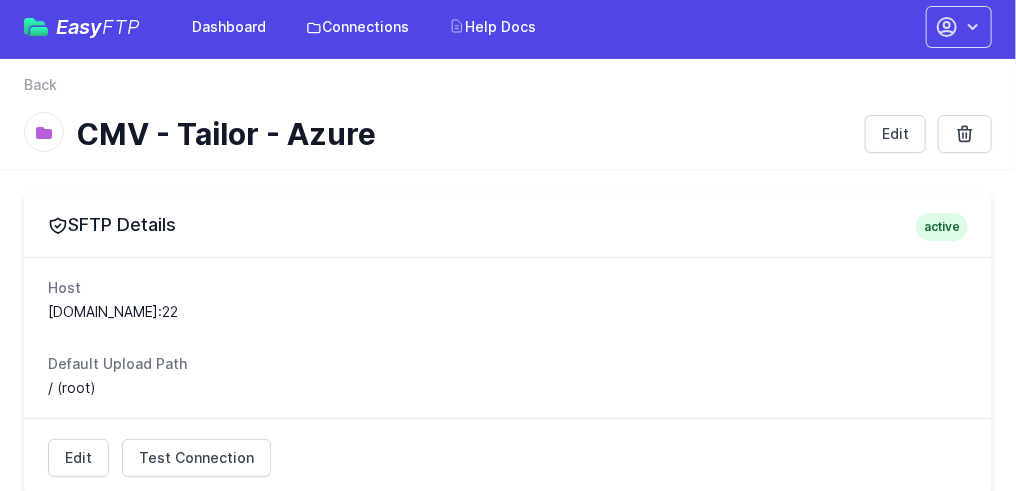 scroll, scrollTop: 0, scrollLeft: 0, axis: both 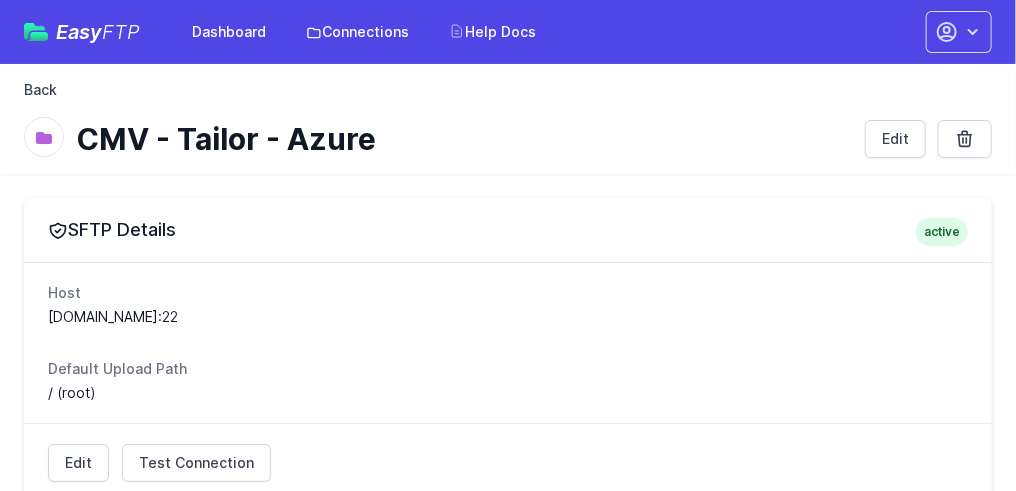 click on "Back" at bounding box center (40, 90) 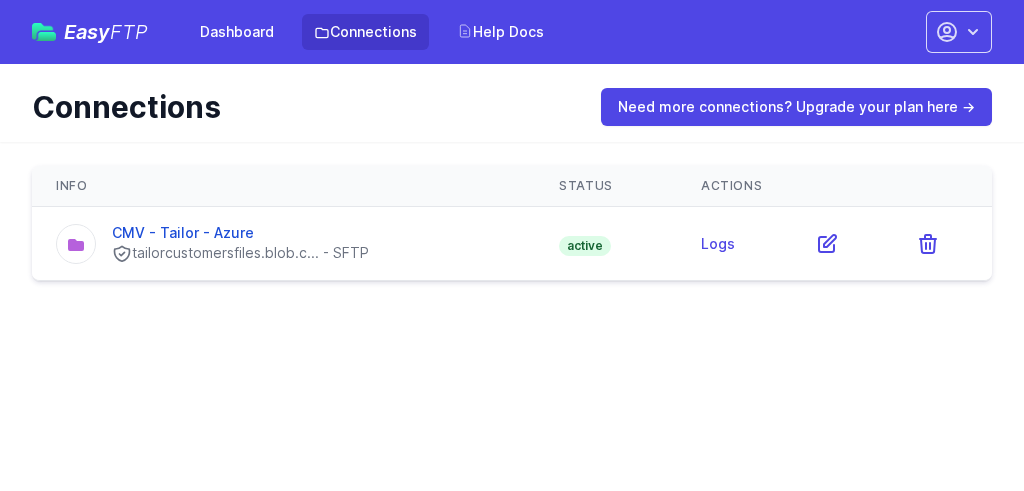 scroll, scrollTop: 0, scrollLeft: 0, axis: both 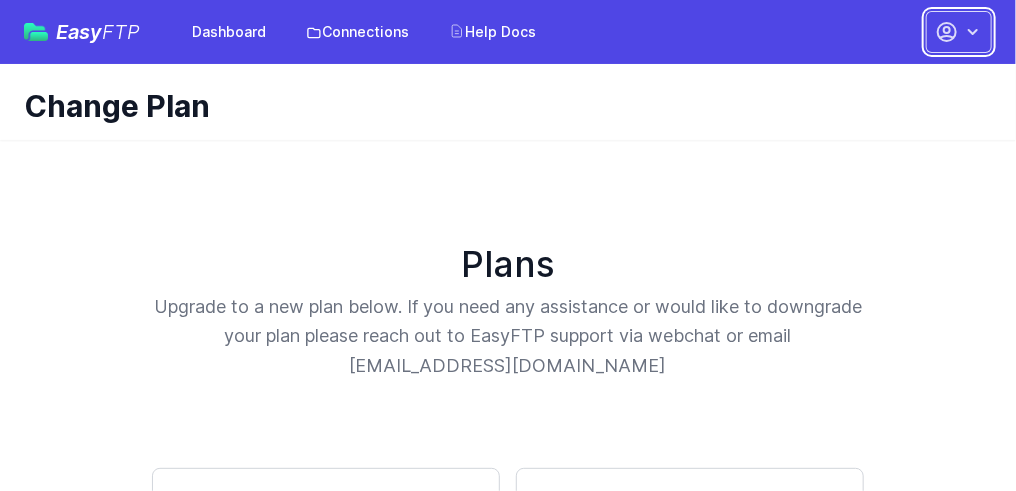 click 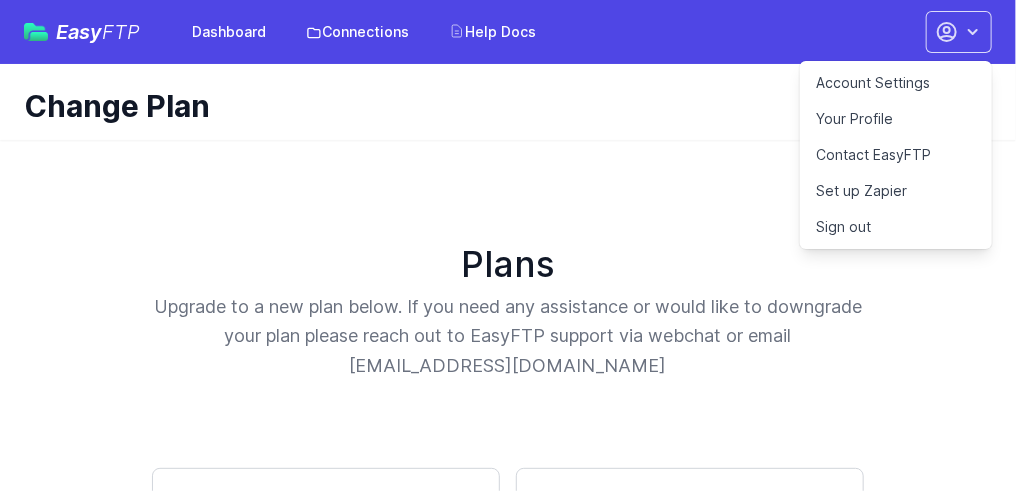 click on "Plans
Upgrade to a new plan below. If you need any assistance or would like to downgrade your plan please reach out to EasyFTP support via webchat or email support@easyftp.io
Business
$ 39 / mo
Choose plan
3 FTP, FTPS, or SFTP connections
Unlimited file transfers
up to 100MB file sizes
Static IP Address Option
File Transfer Success and Failure Notifications
per check ." at bounding box center (508, 1253) 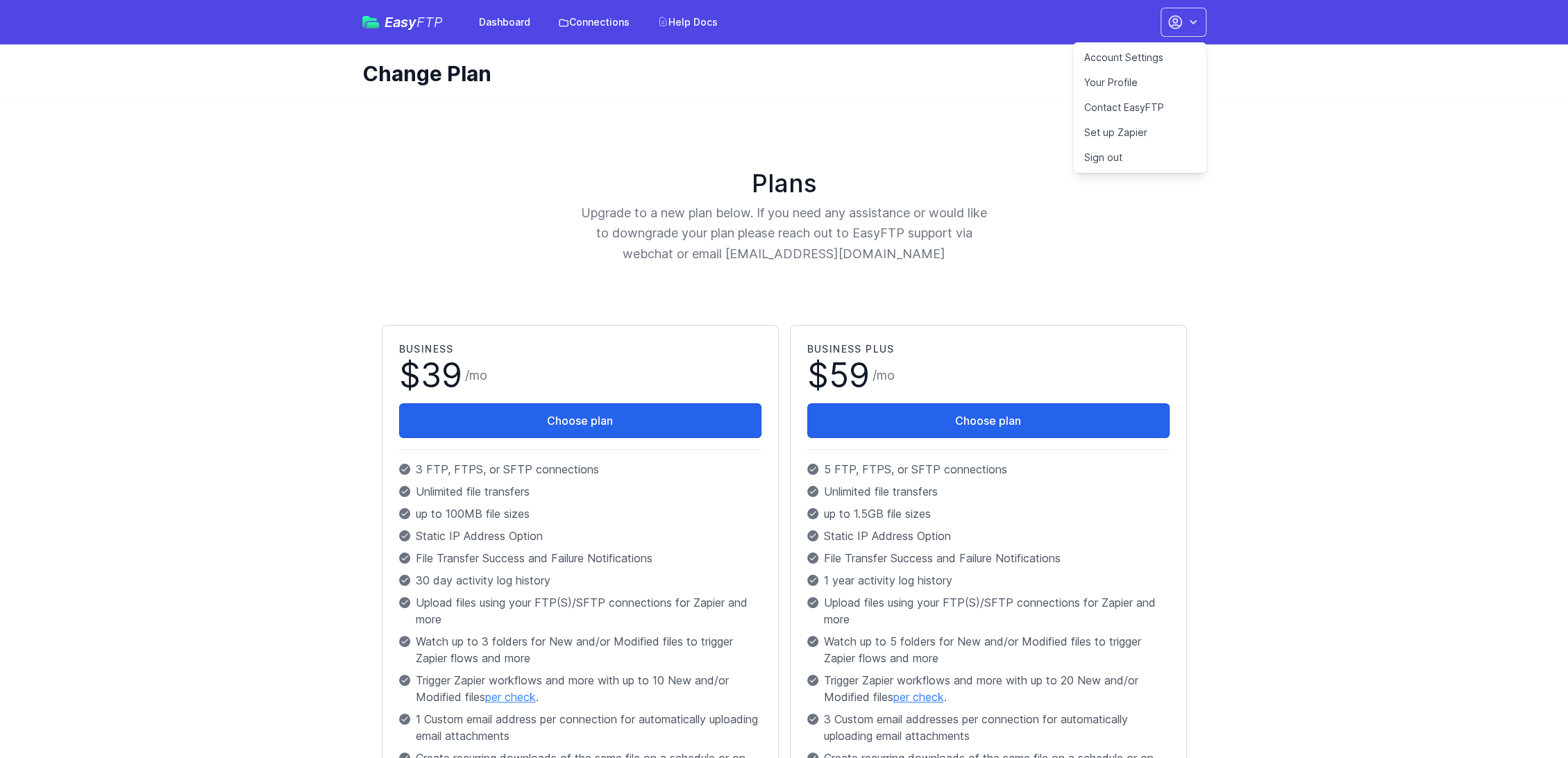 click on "Account Settings" at bounding box center (1140, 58) 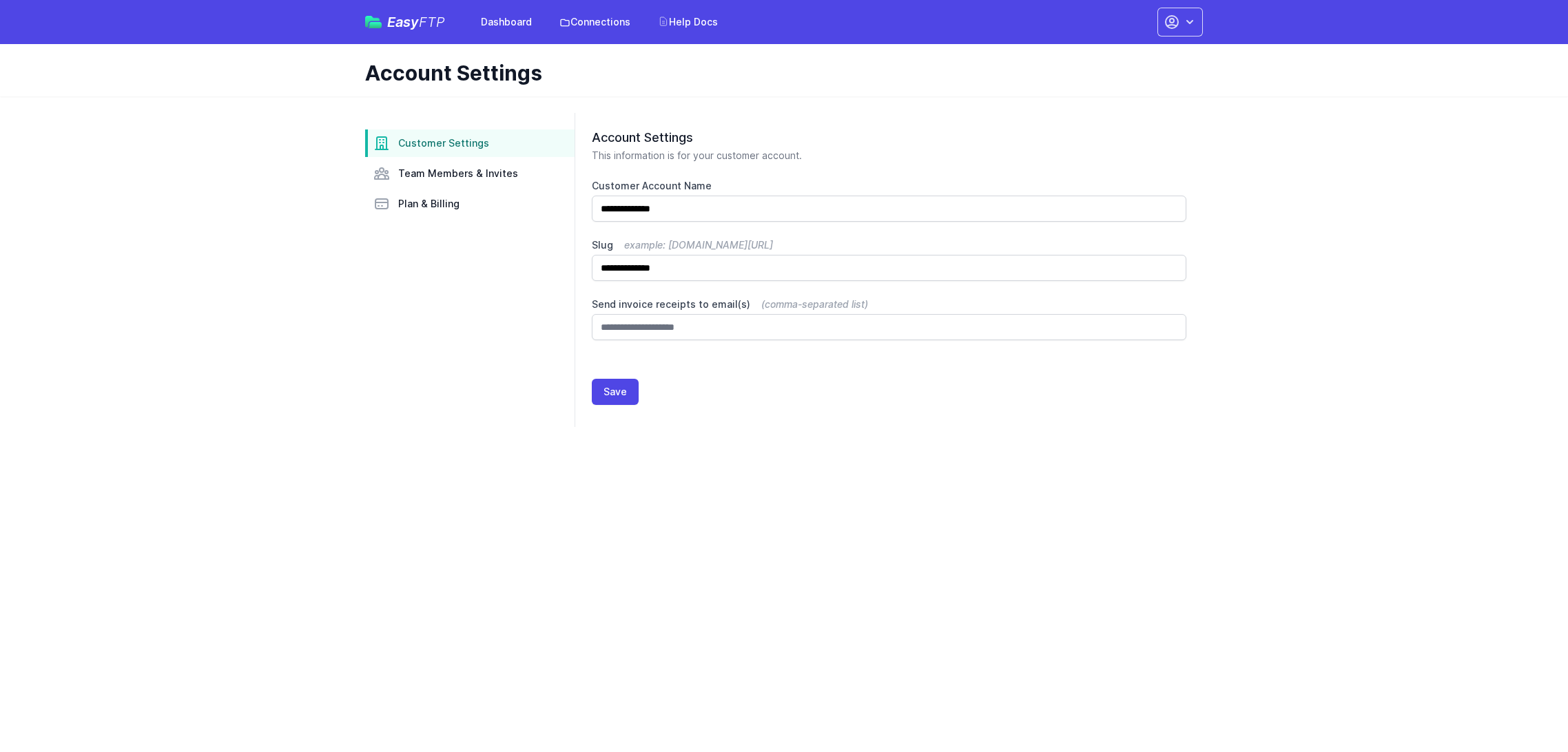 scroll, scrollTop: 0, scrollLeft: 0, axis: both 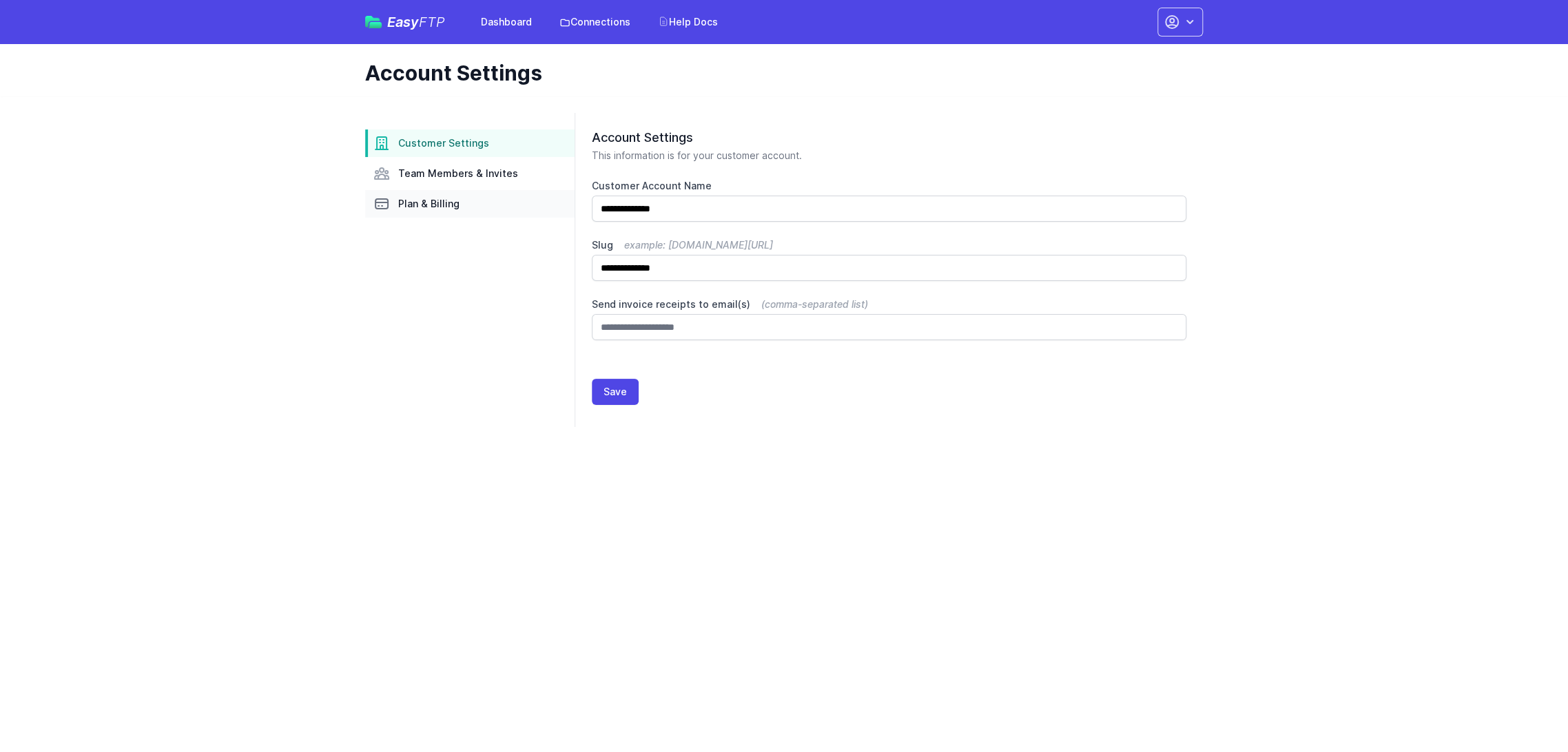 click on "Plan & Billing" at bounding box center [429, 204] 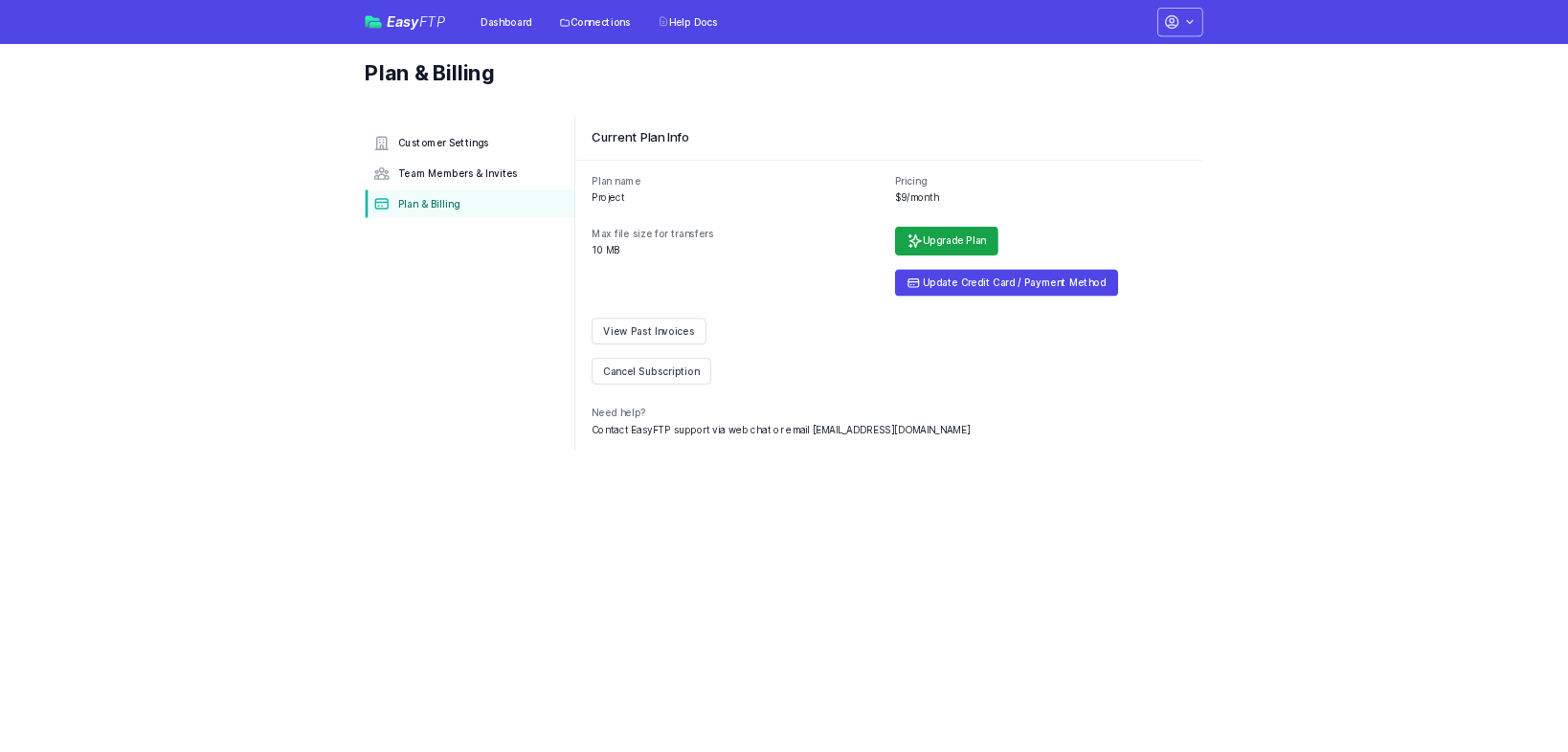 scroll, scrollTop: 0, scrollLeft: 0, axis: both 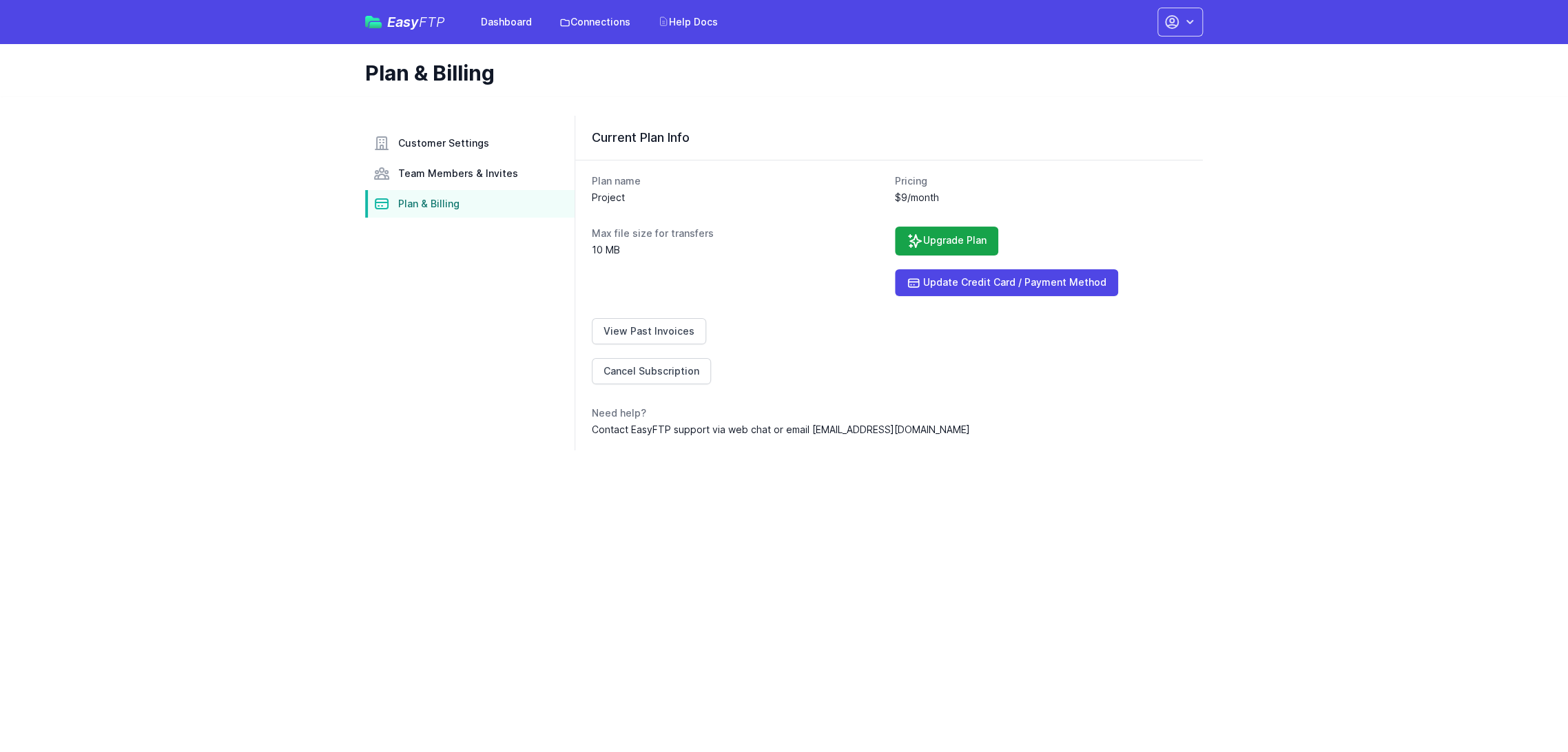 drag, startPoint x: 962, startPoint y: 186, endPoint x: 951, endPoint y: 205, distance: 21.954498 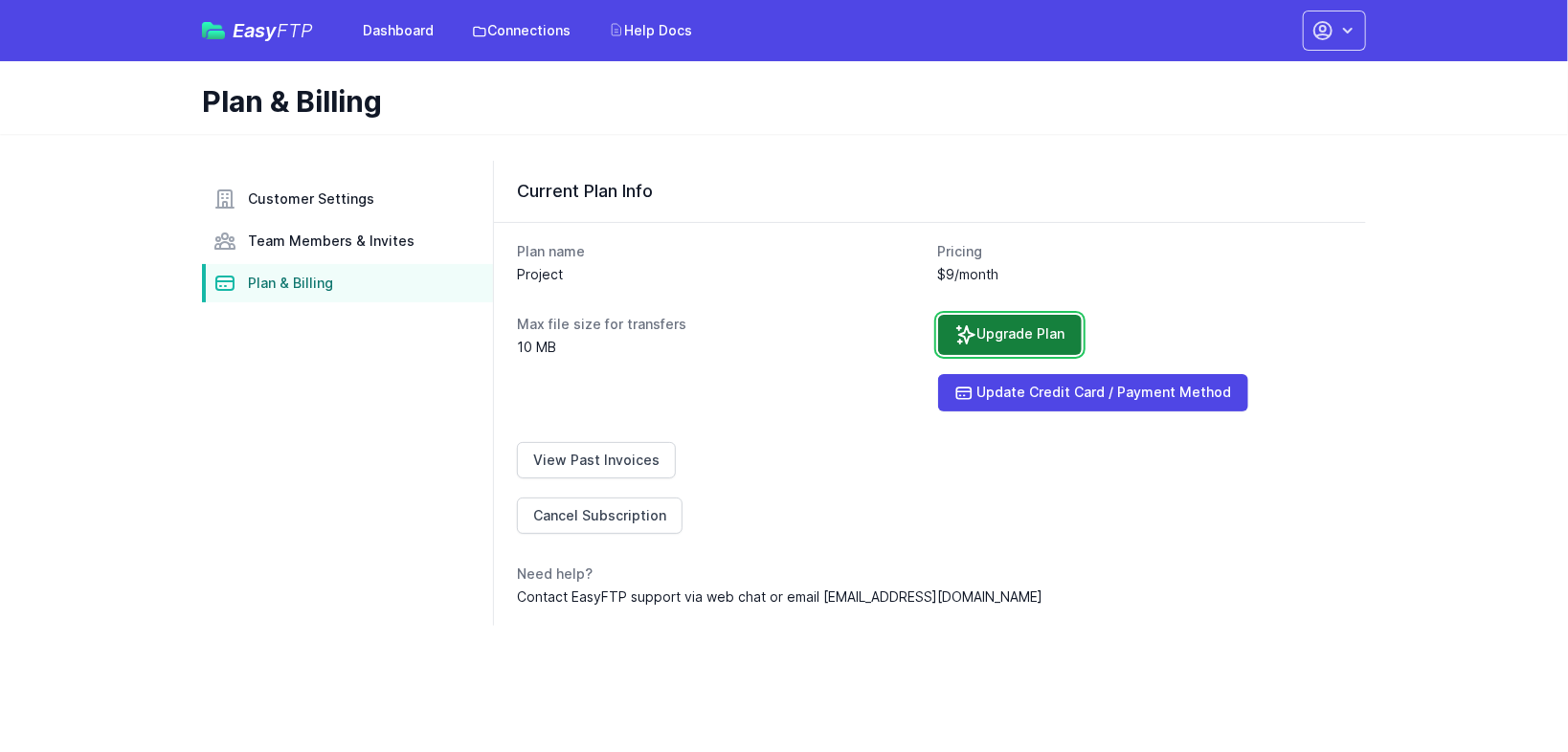 click on "Upgrade Plan" at bounding box center [1010, 335] 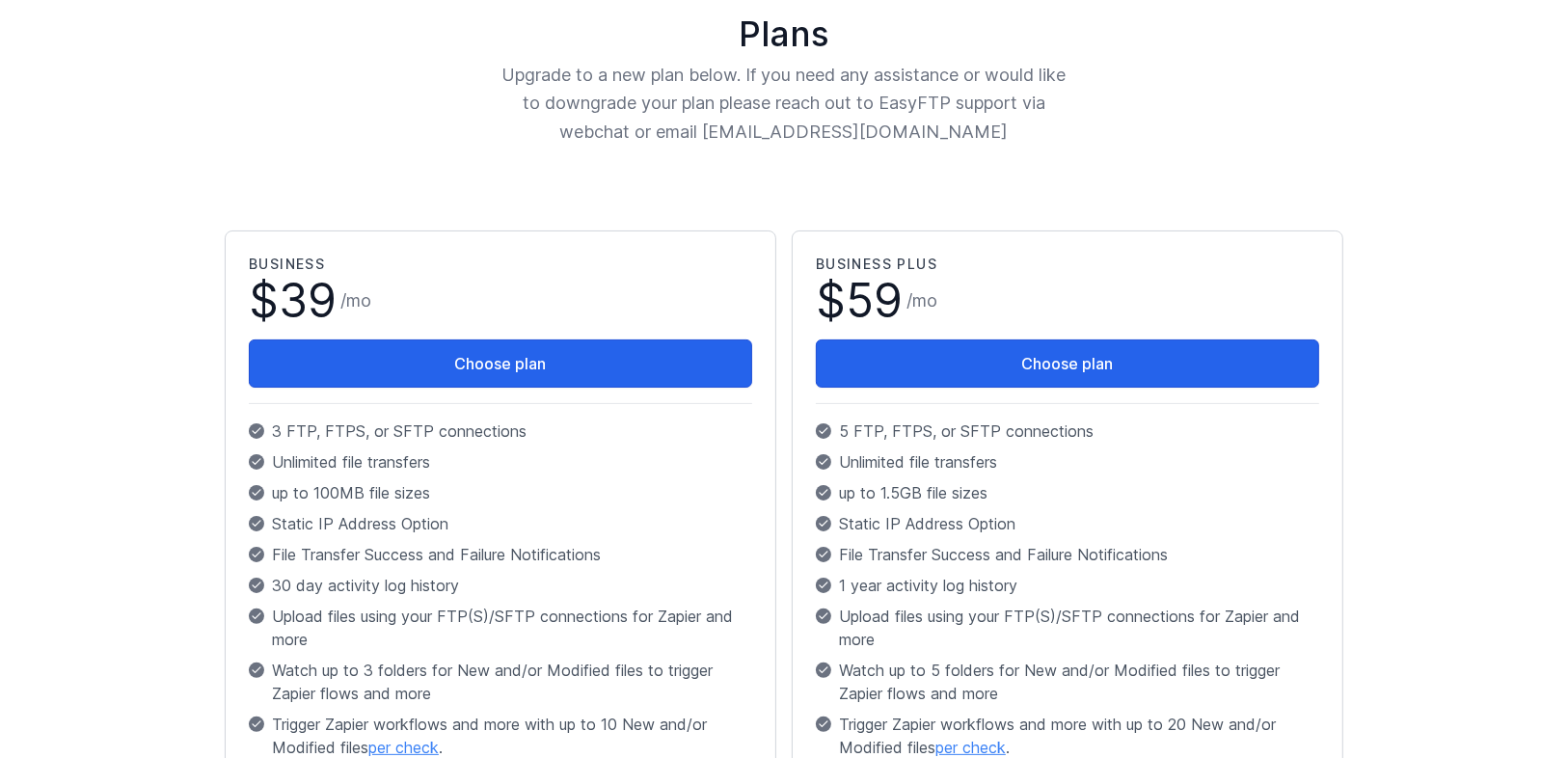 scroll, scrollTop: 231, scrollLeft: 0, axis: vertical 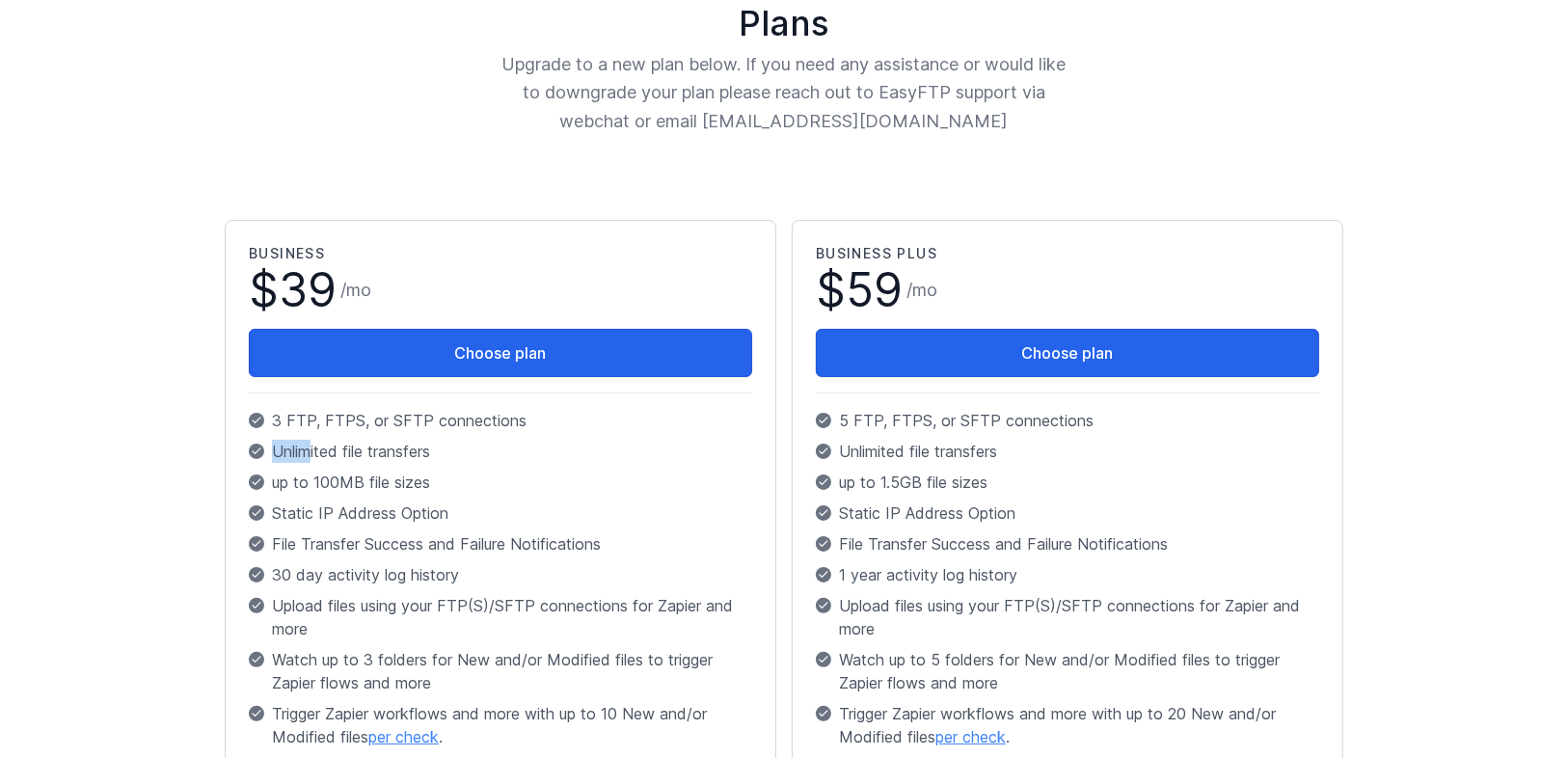 drag, startPoint x: 413, startPoint y: 452, endPoint x: 307, endPoint y: 453, distance: 106.00472 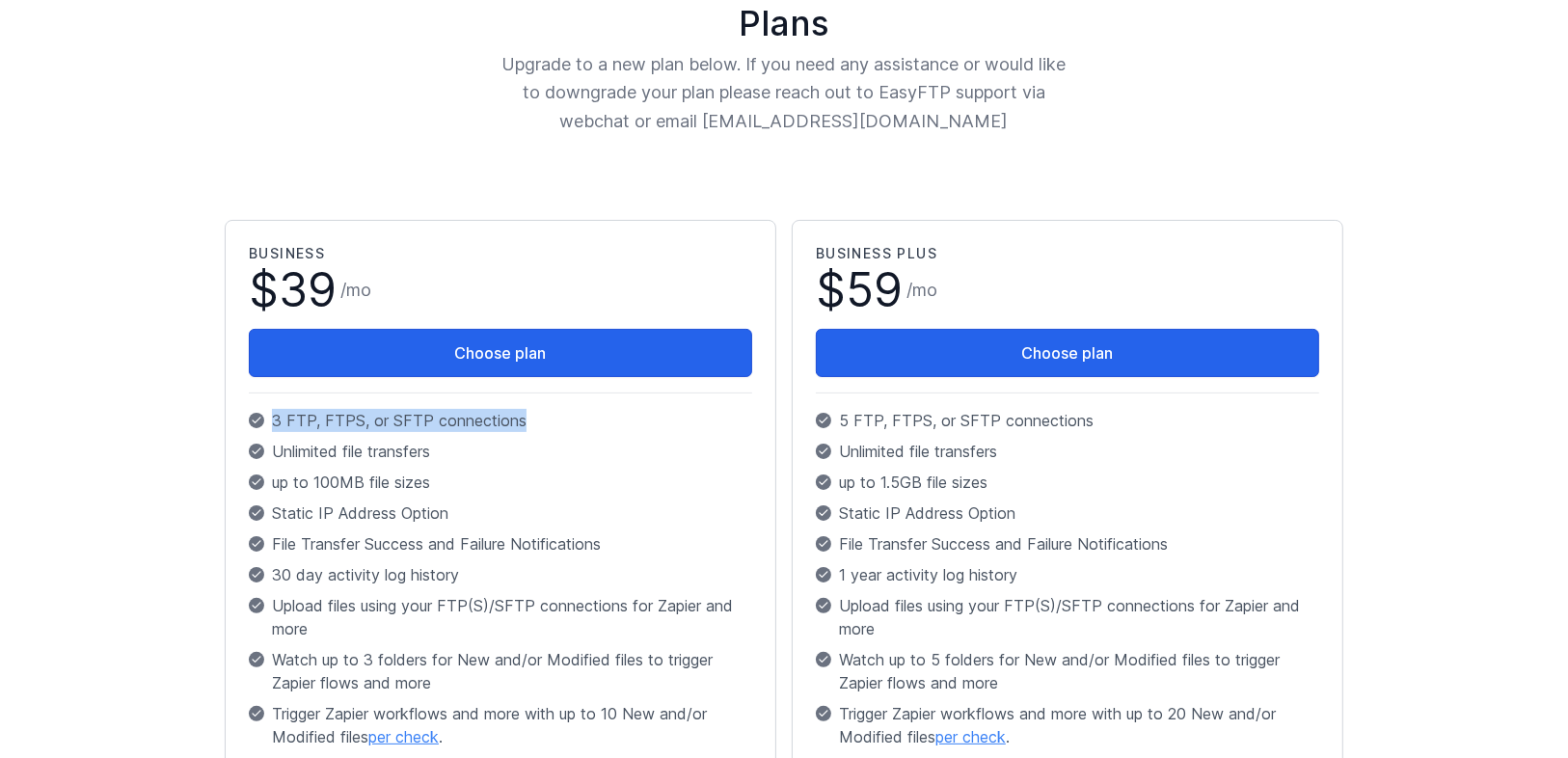 drag, startPoint x: 264, startPoint y: 417, endPoint x: 517, endPoint y: 414, distance: 253.01779 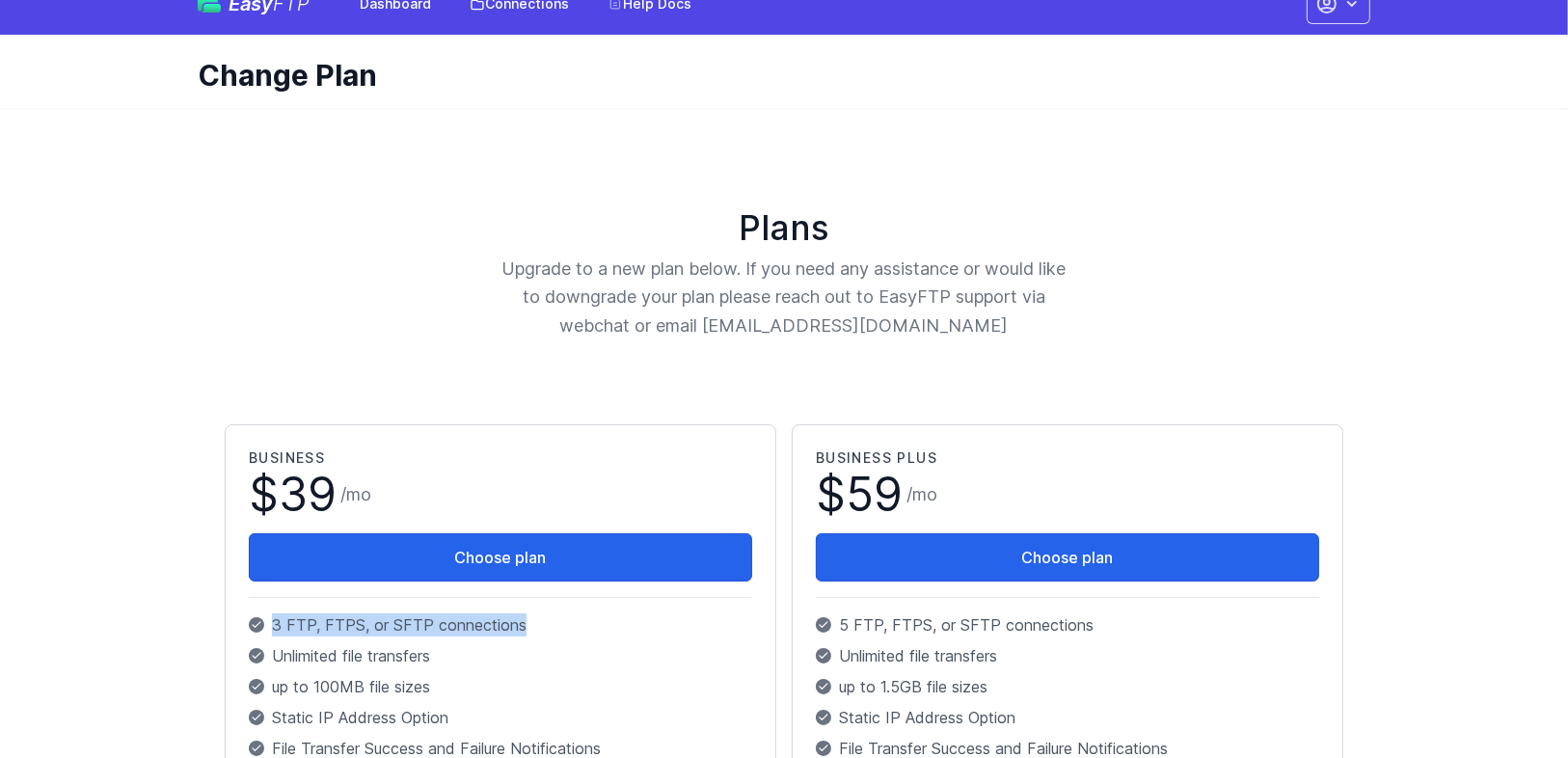 scroll, scrollTop: 0, scrollLeft: 0, axis: both 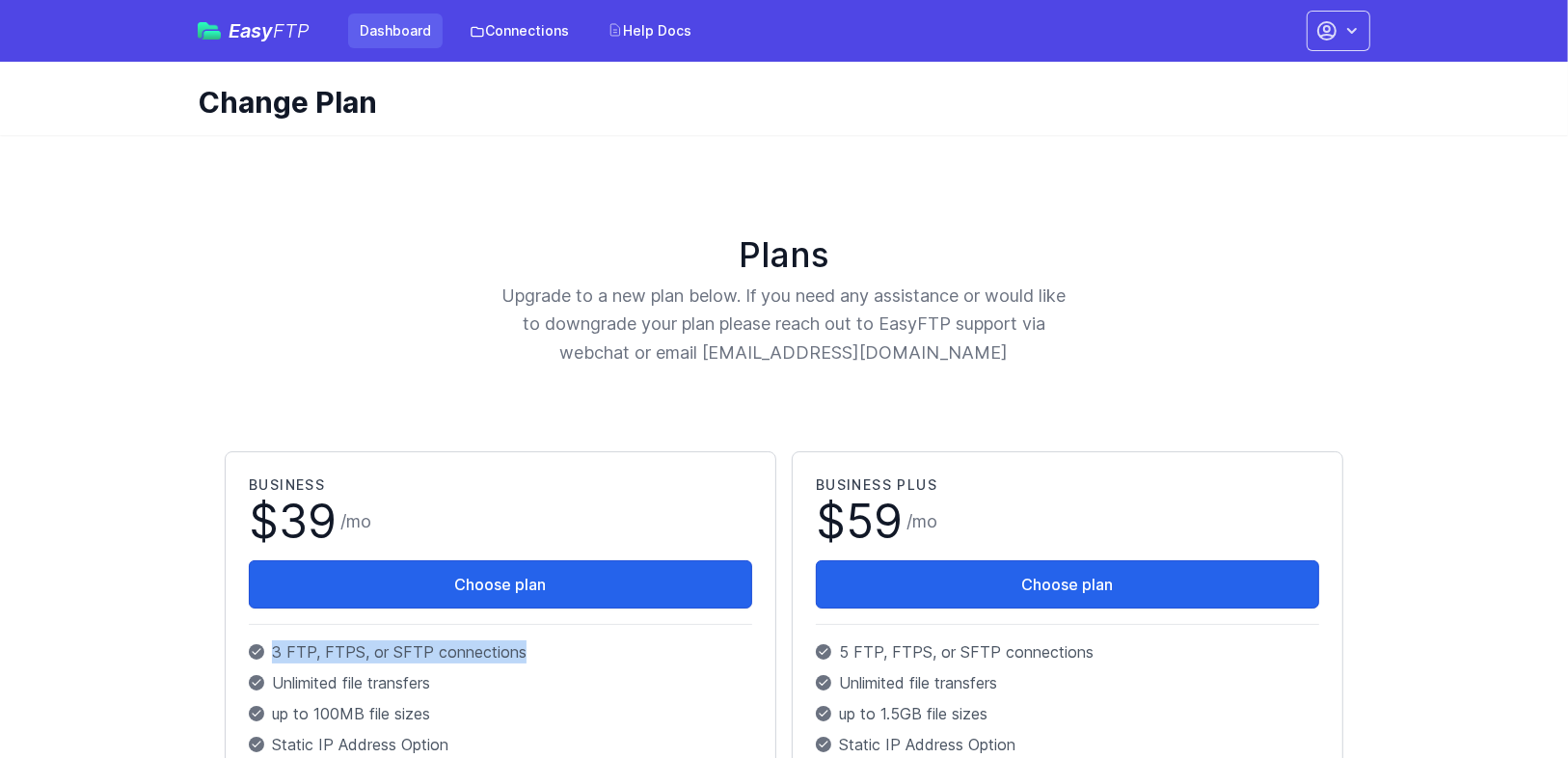 click on "Dashboard" at bounding box center (395, 31) 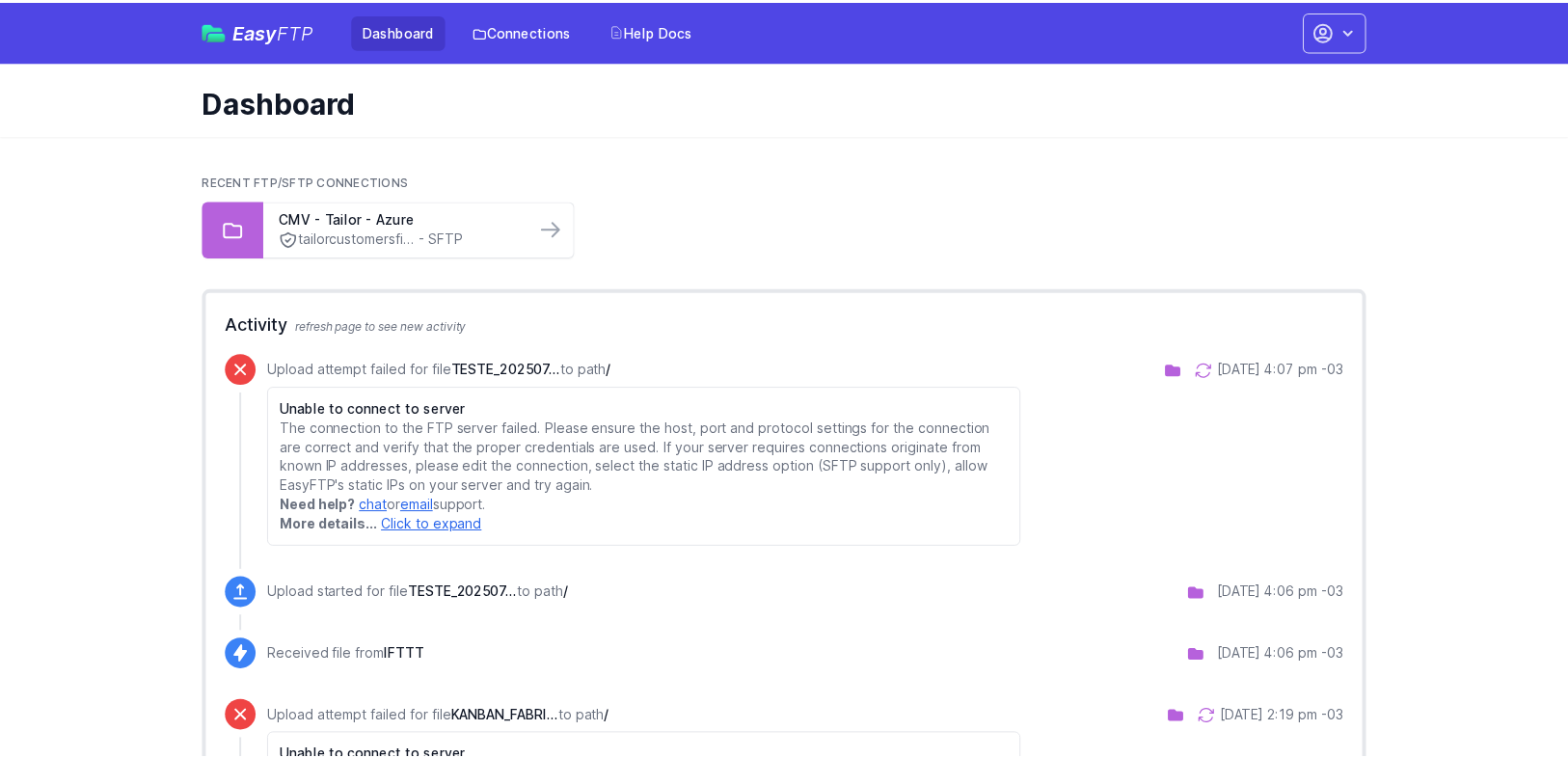 scroll, scrollTop: 0, scrollLeft: 0, axis: both 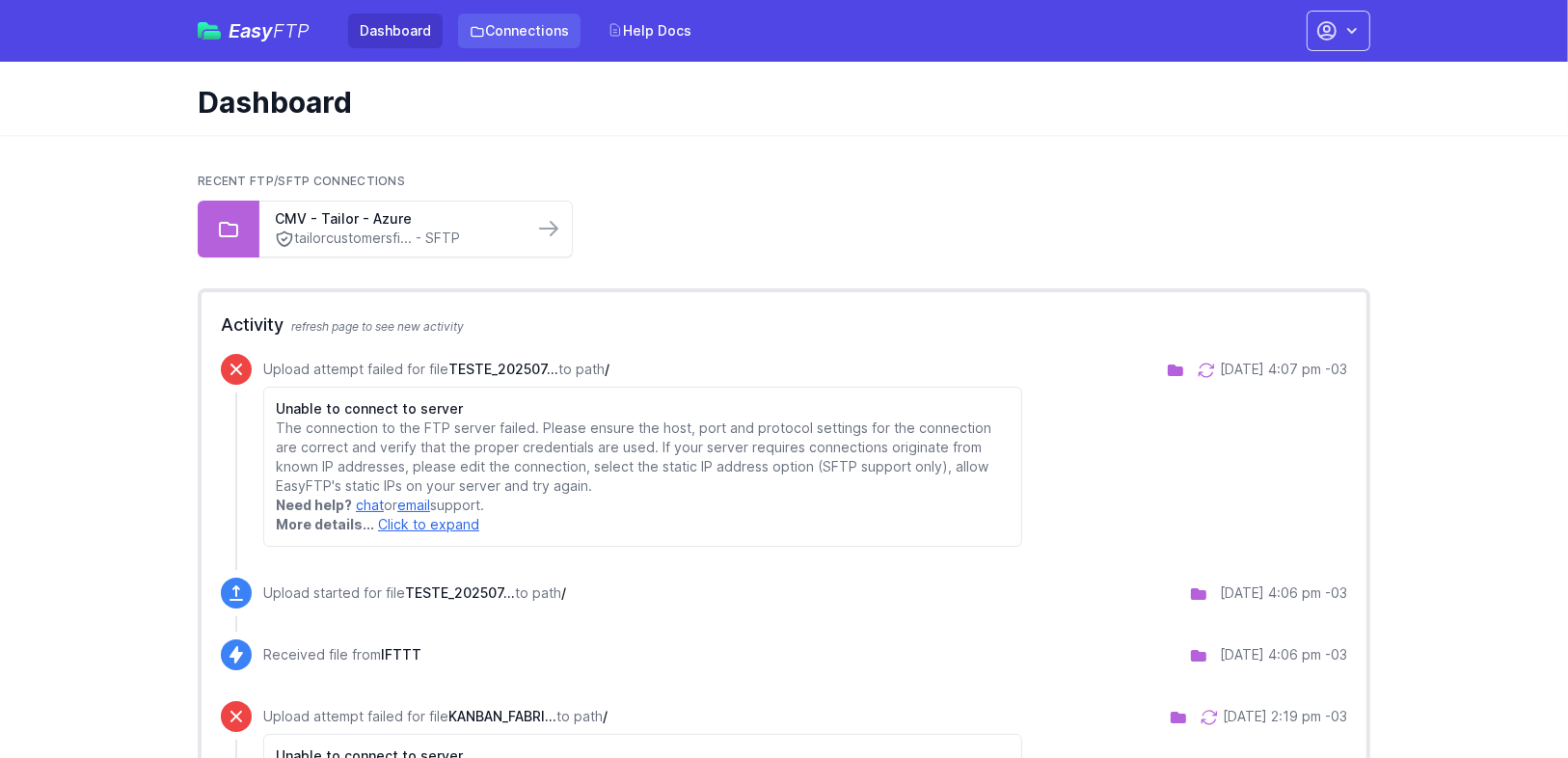click on "Connections" at bounding box center [519, 31] 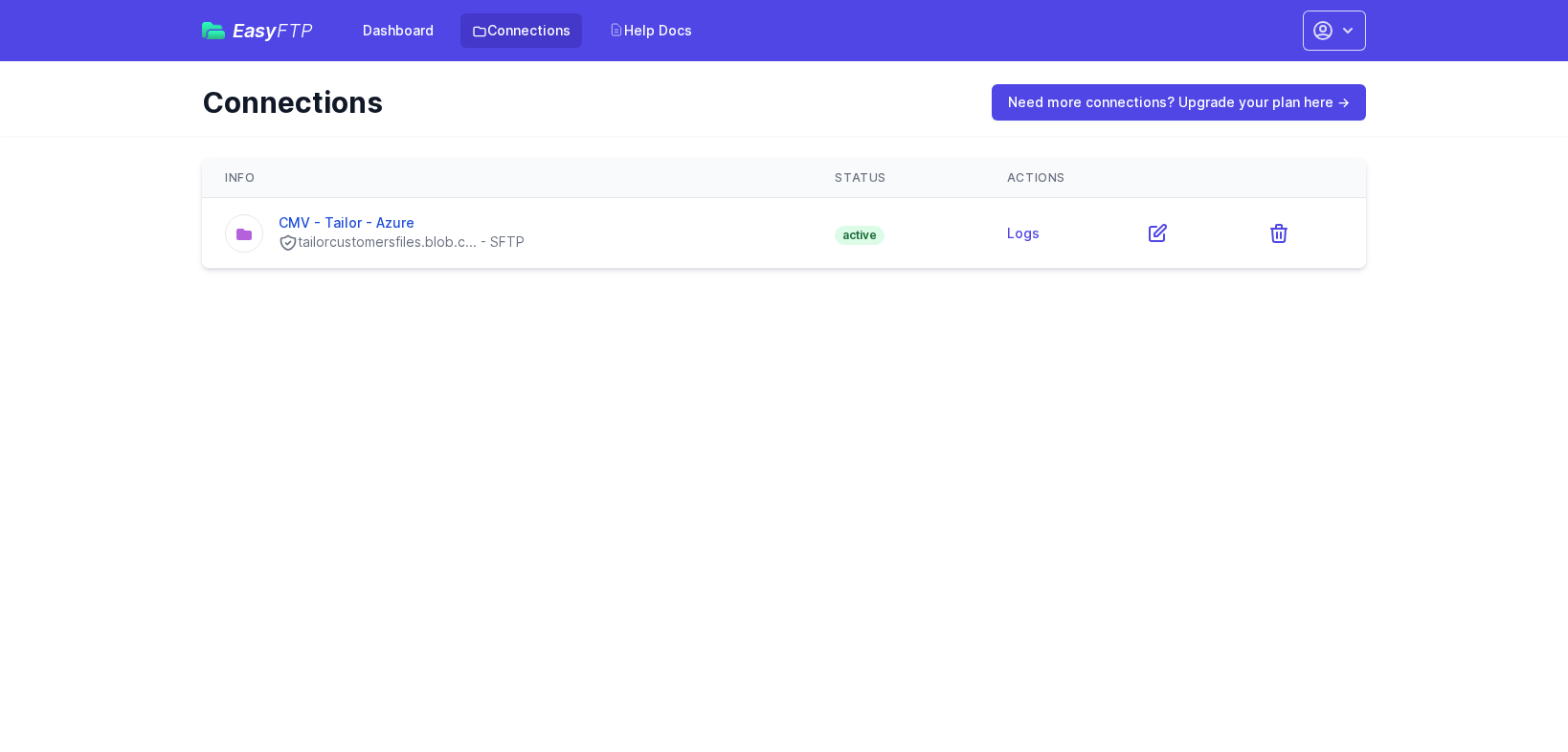 scroll, scrollTop: 0, scrollLeft: 0, axis: both 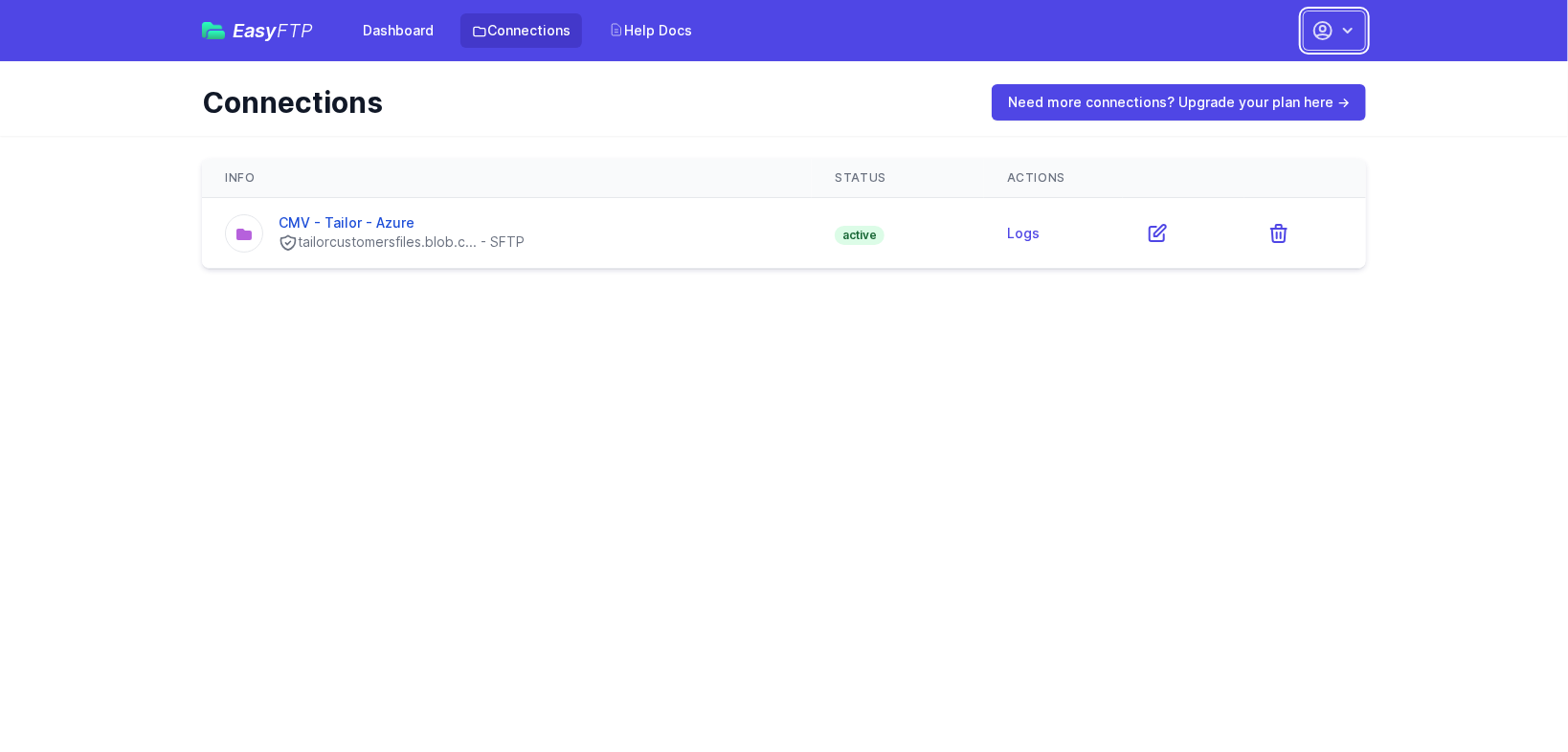 click 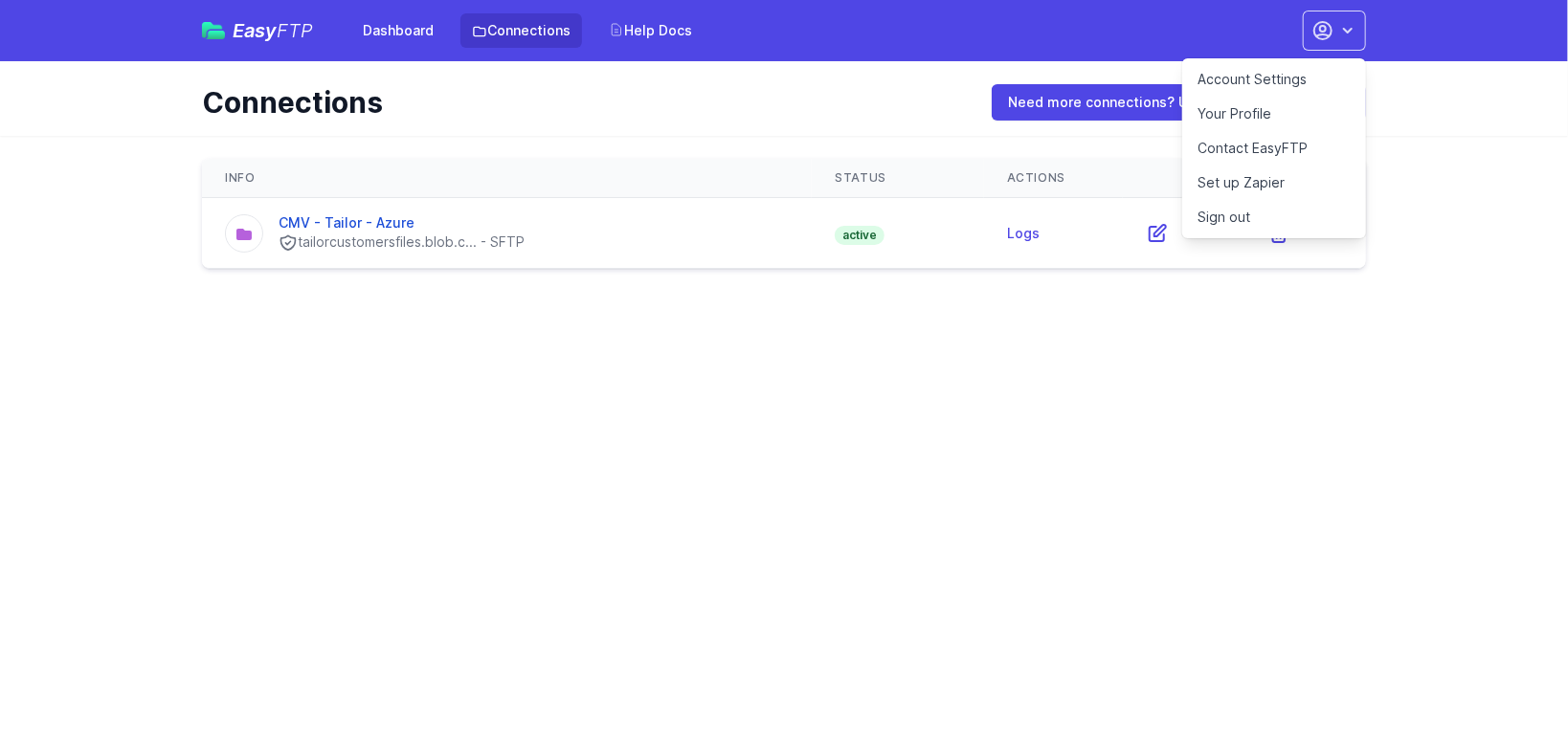 click on "Easy FTP
Dashboard
Connections
Help Docs
Account Settings
Your Profile
Contact EasyFTP
Set up Zapier
Sign out
Open main menu" at bounding box center [784, 145] 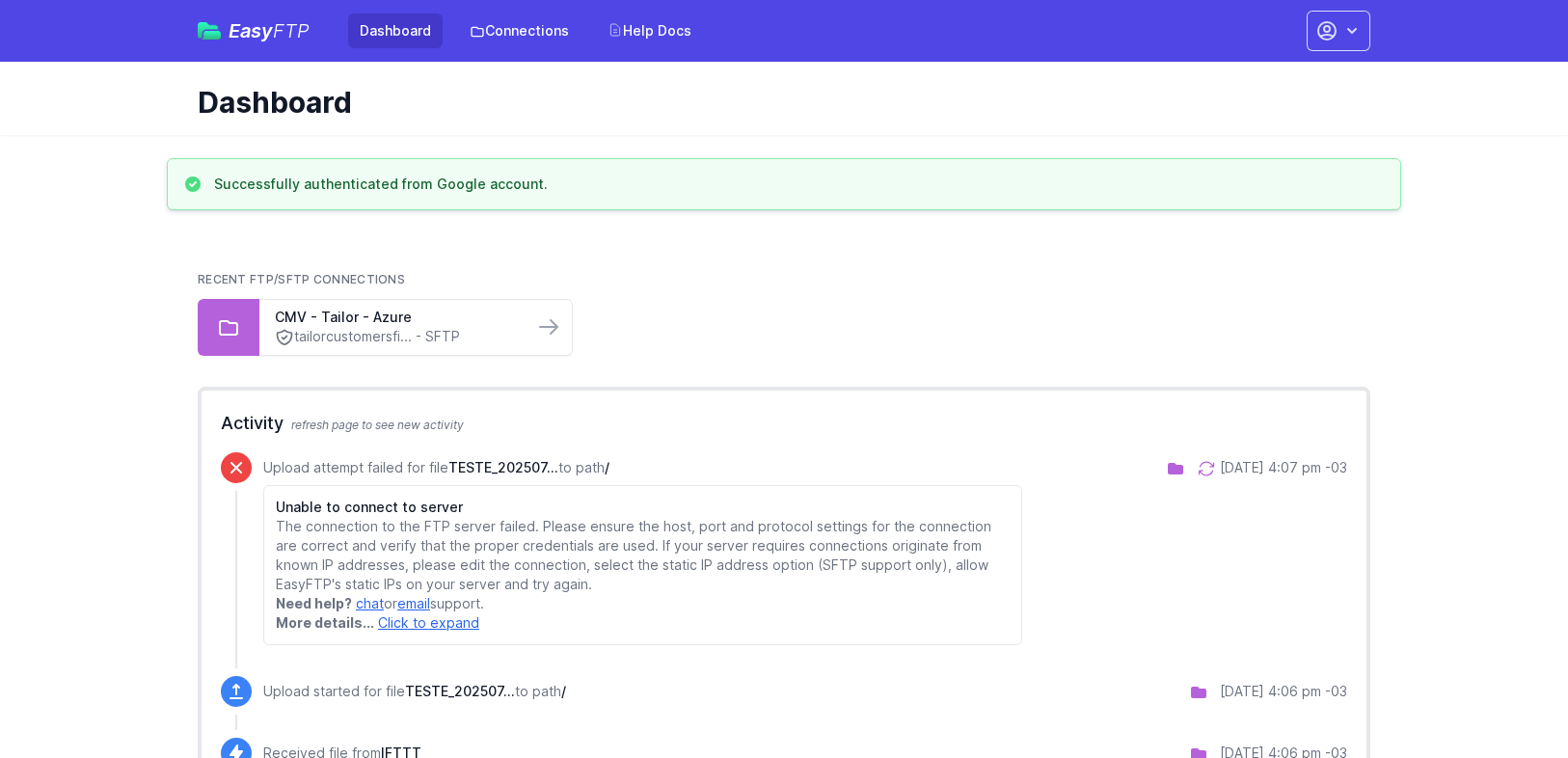 scroll, scrollTop: 0, scrollLeft: 0, axis: both 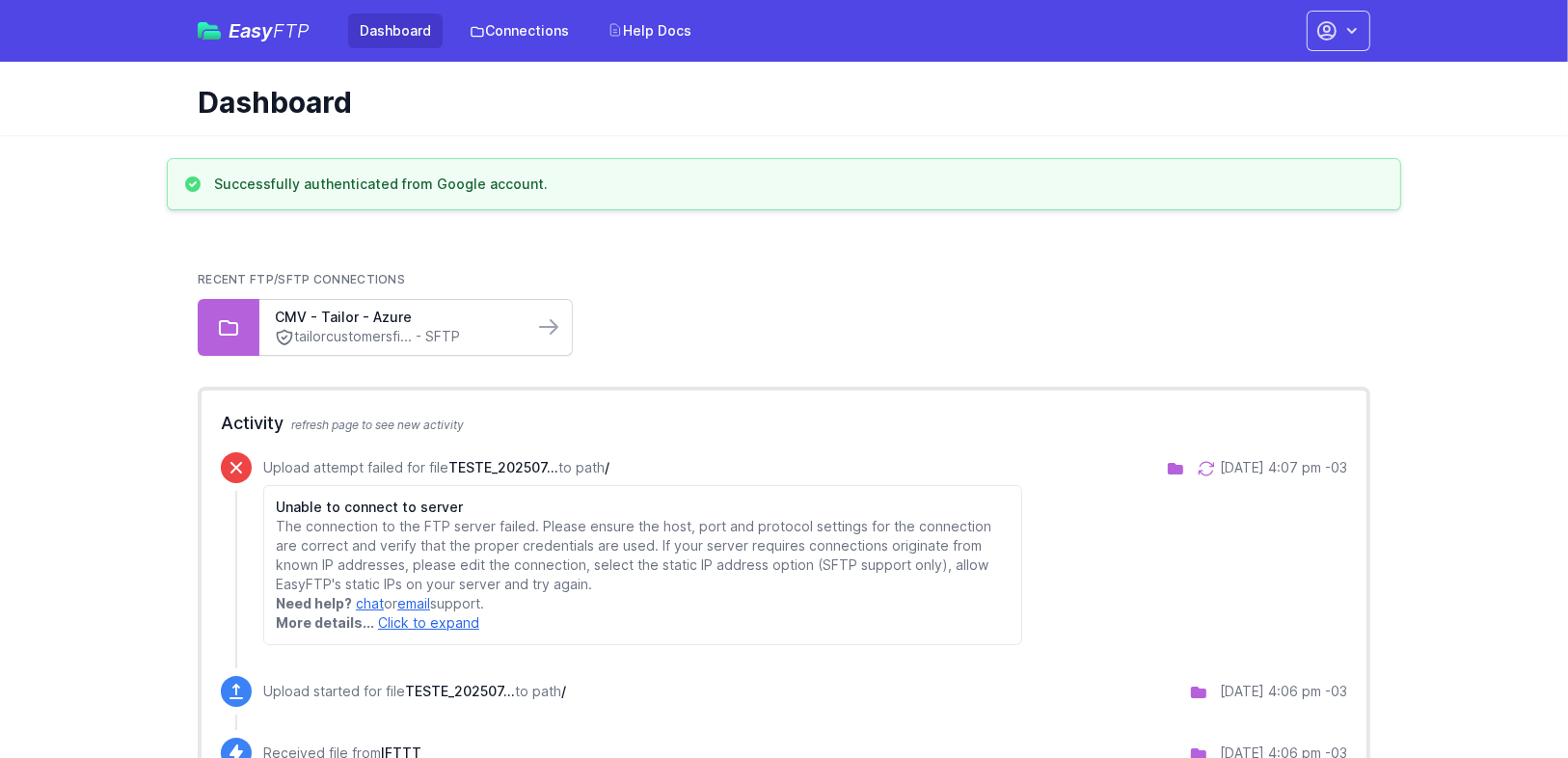 click on "tailorcustomersfi... -  SFTP" at bounding box center [396, 337] 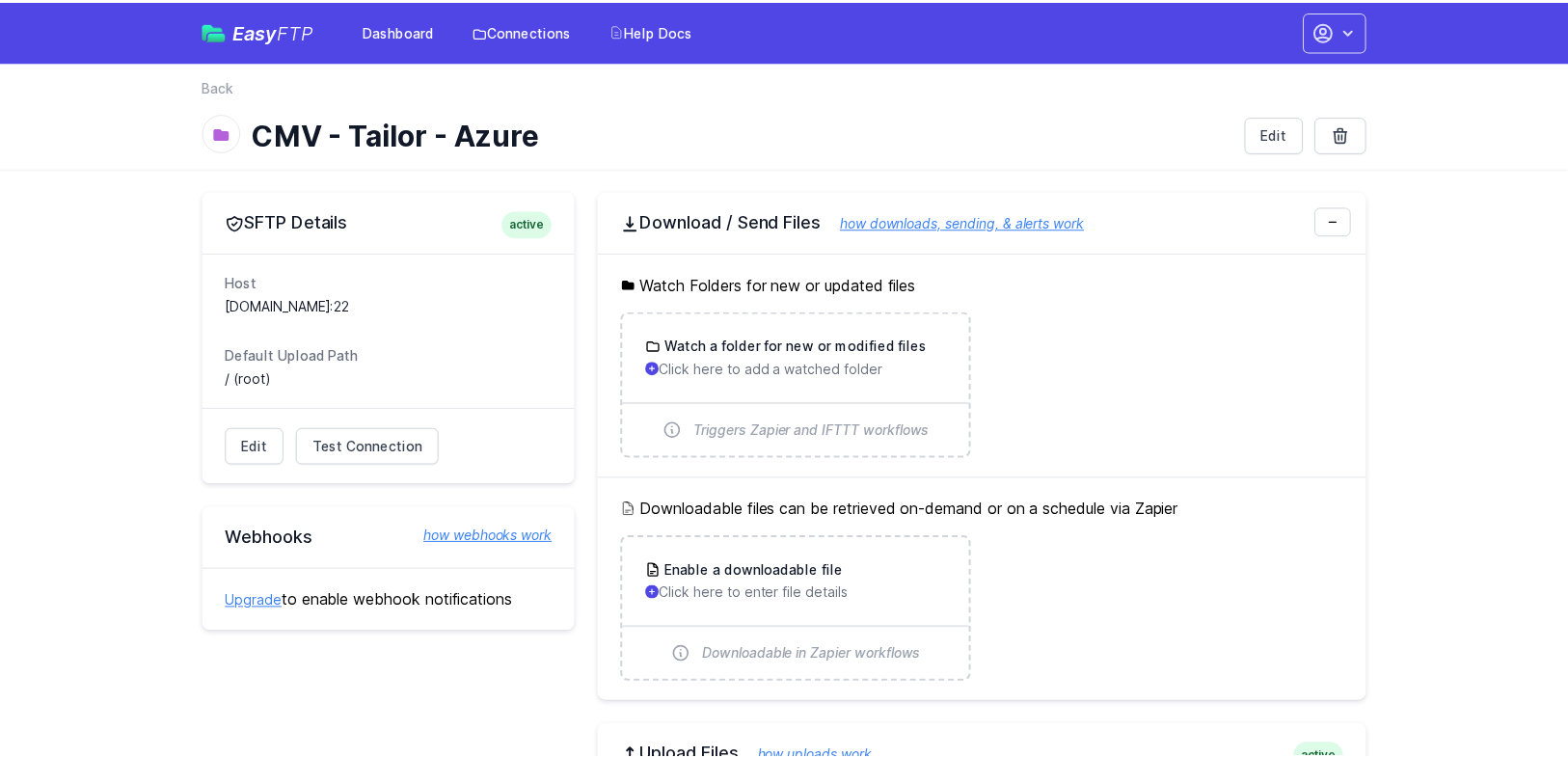scroll, scrollTop: 0, scrollLeft: 0, axis: both 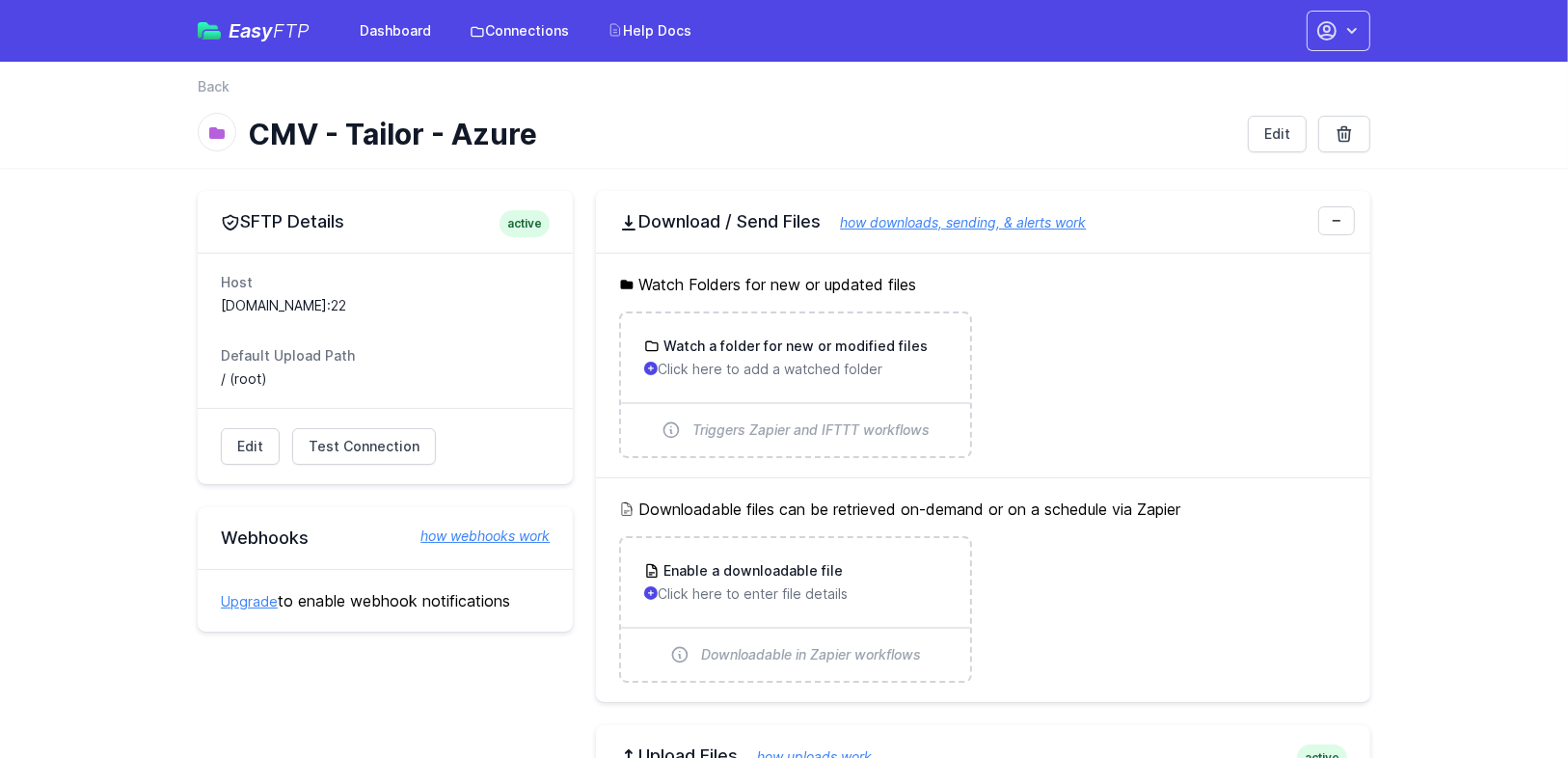 drag, startPoint x: 518, startPoint y: 304, endPoint x: 216, endPoint y: 303, distance: 302.0017 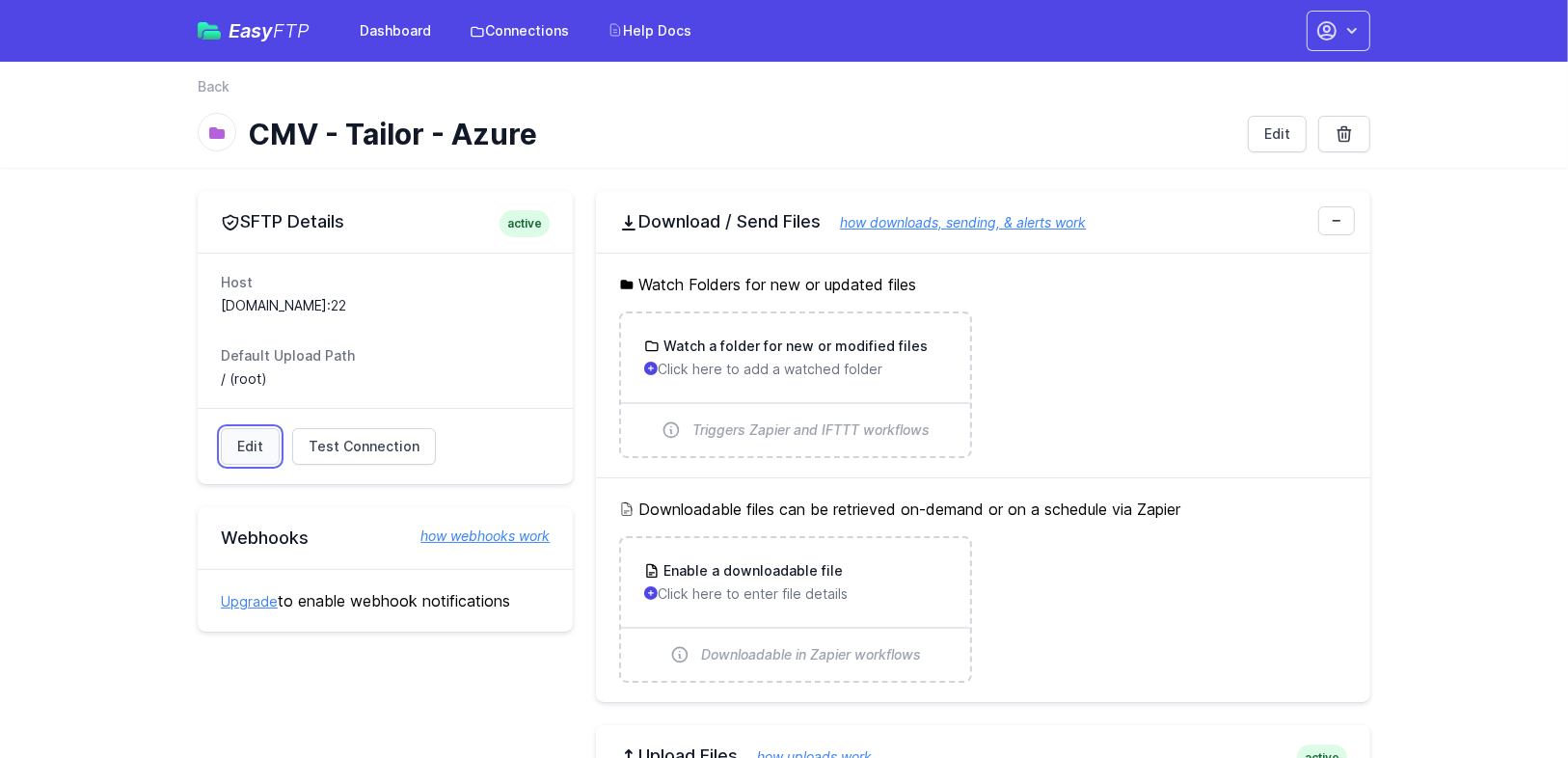 click on "Edit" at bounding box center [250, 447] 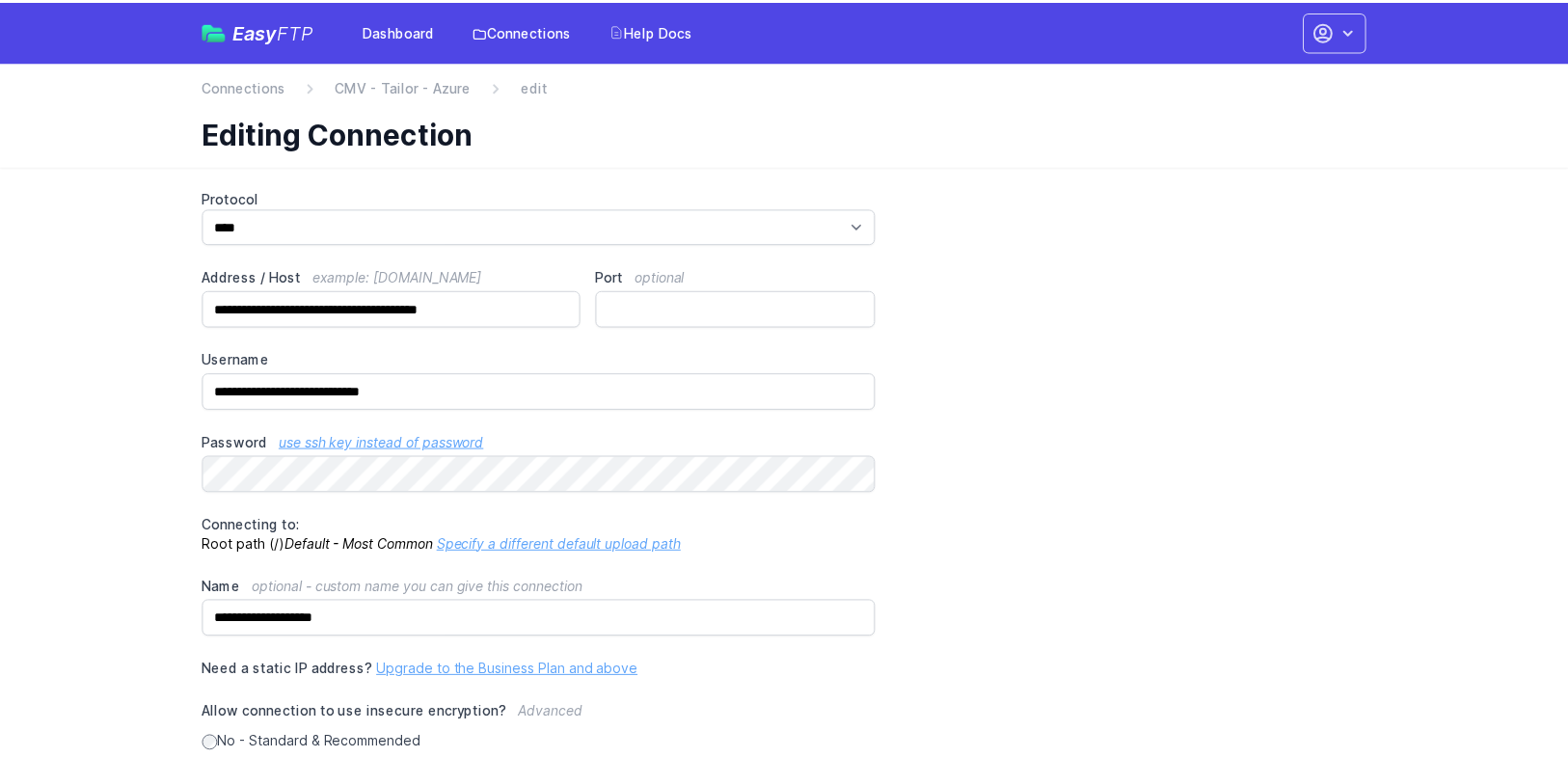 scroll, scrollTop: 0, scrollLeft: 0, axis: both 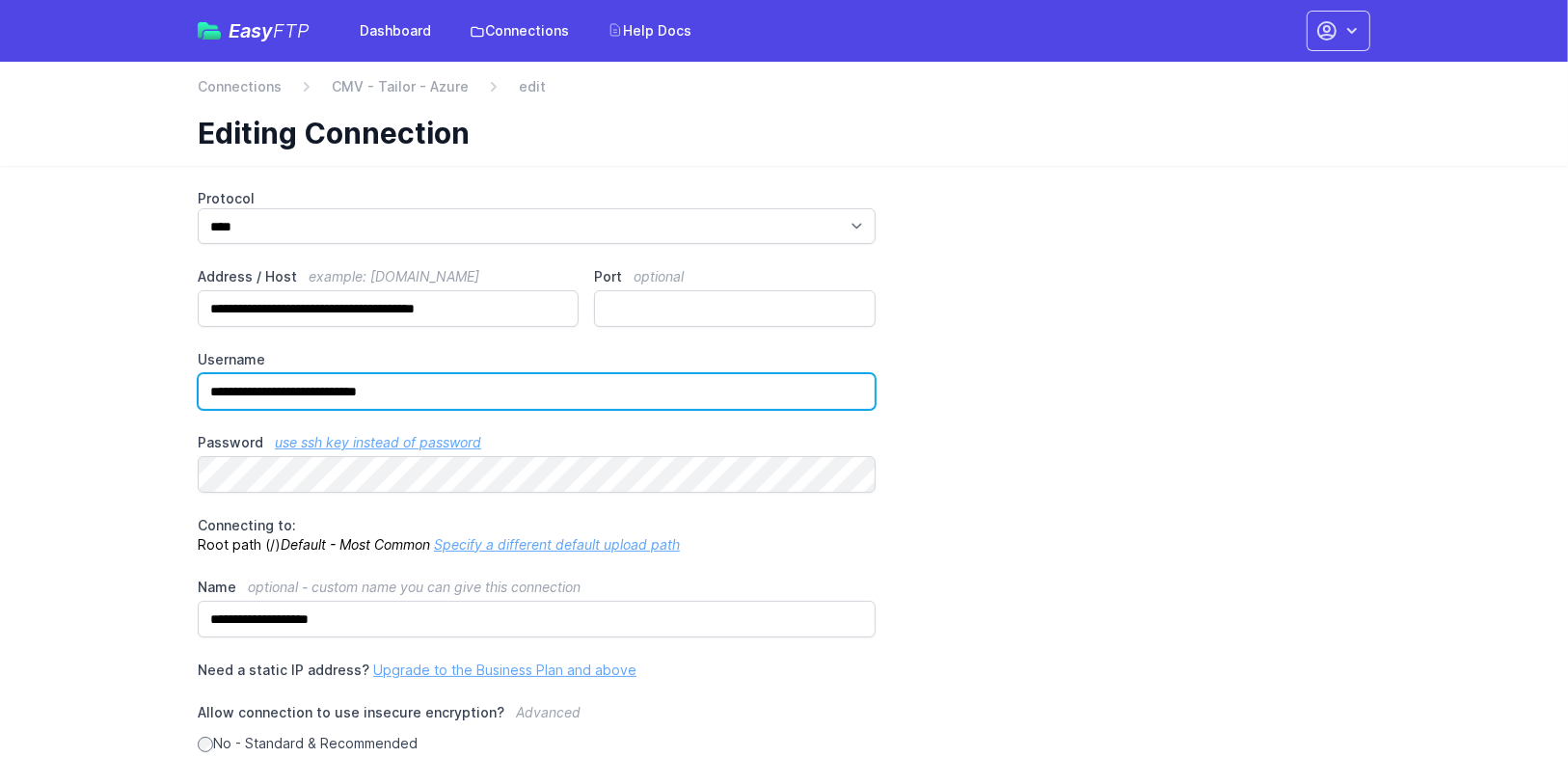 drag, startPoint x: 408, startPoint y: 393, endPoint x: 103, endPoint y: 380, distance: 305.2769 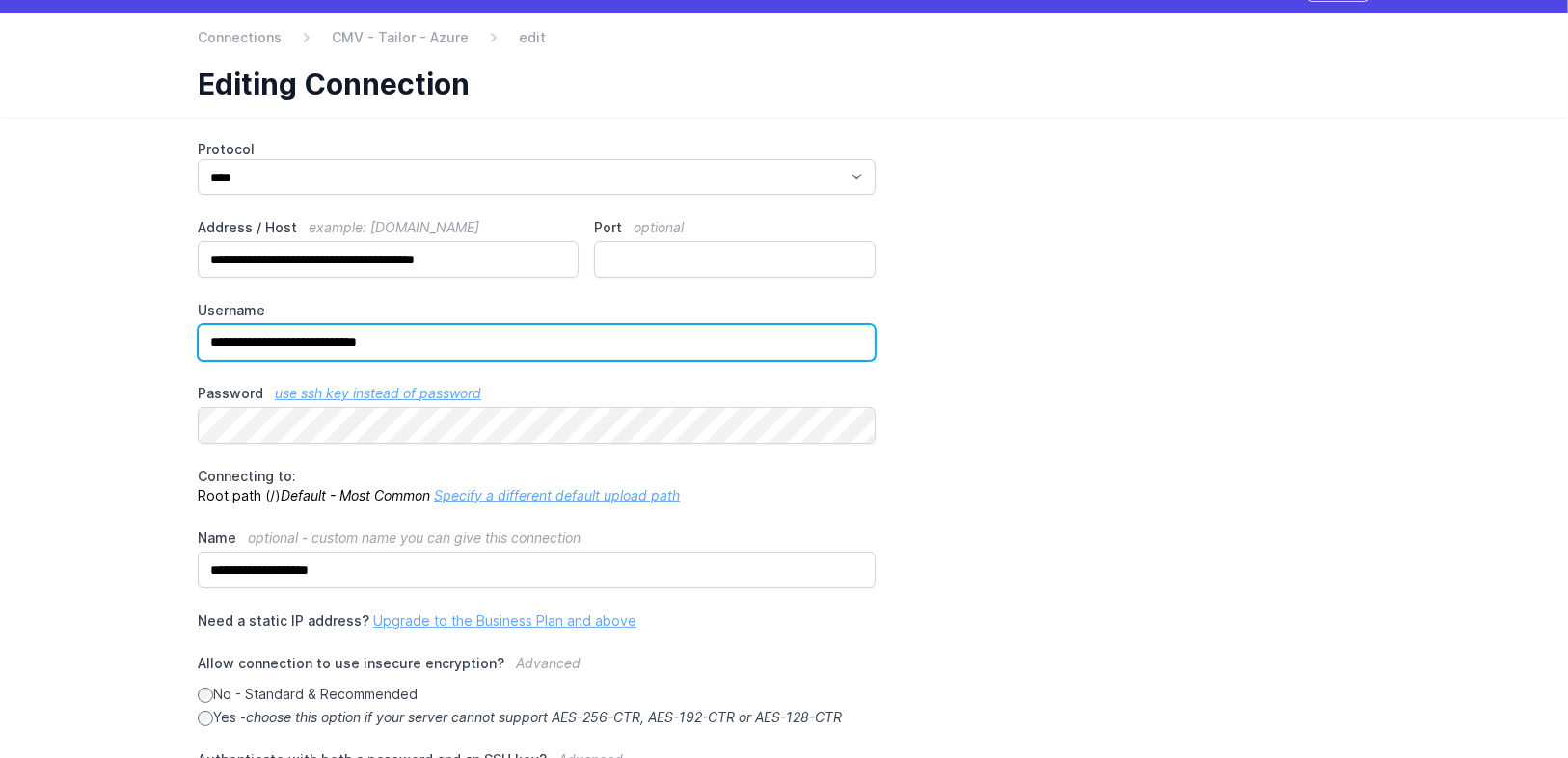 scroll, scrollTop: 77, scrollLeft: 0, axis: vertical 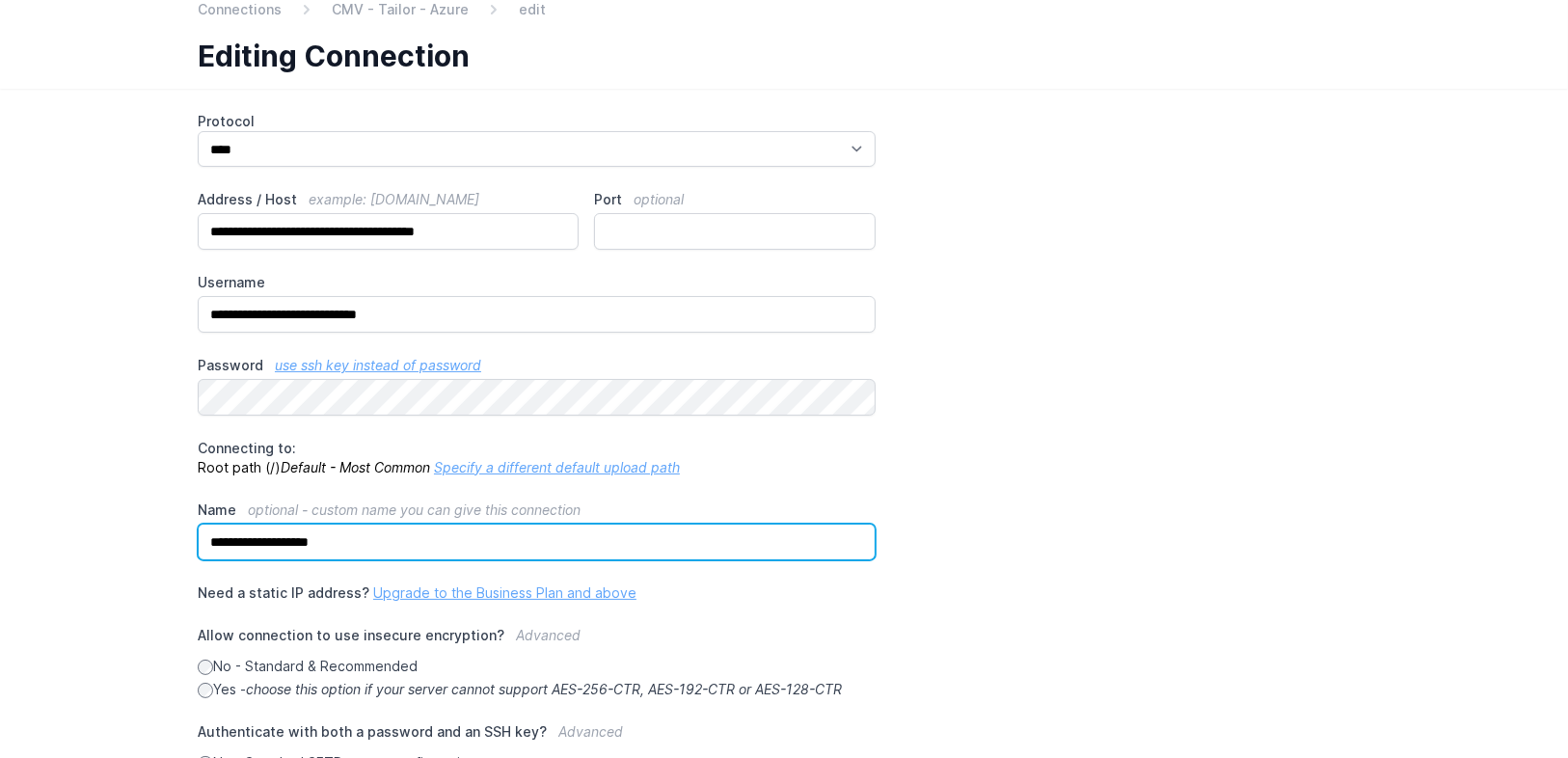 drag, startPoint x: 373, startPoint y: 541, endPoint x: 205, endPoint y: 539, distance: 168.0119 